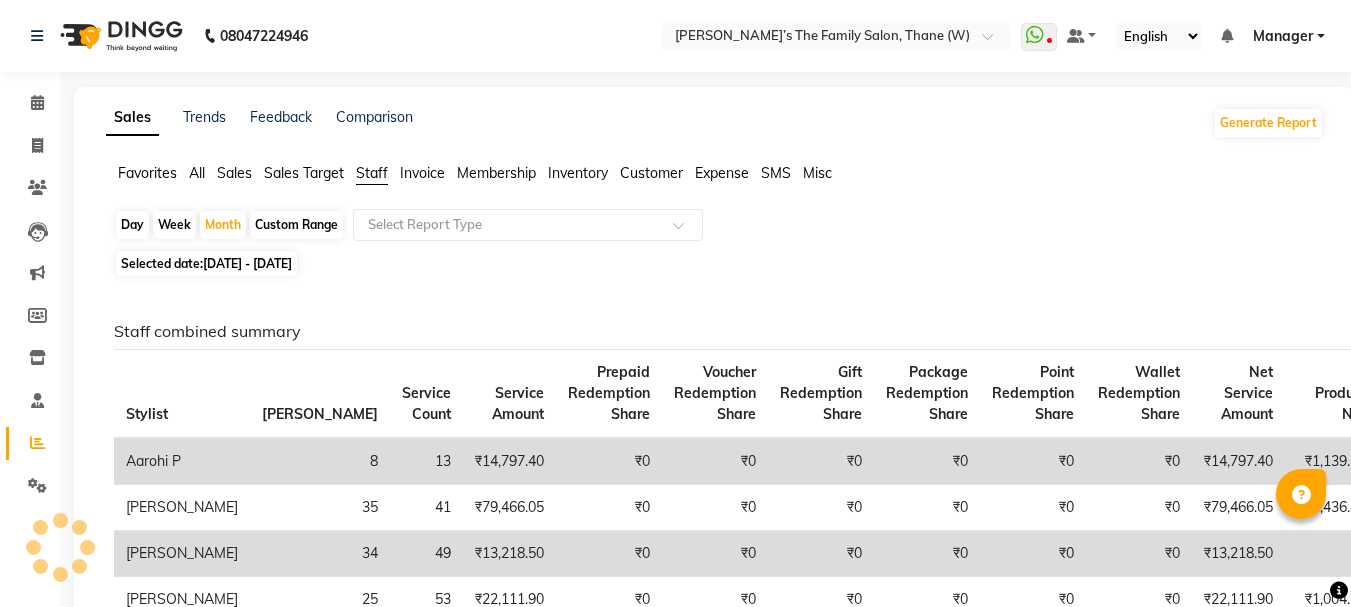 scroll, scrollTop: 531, scrollLeft: 0, axis: vertical 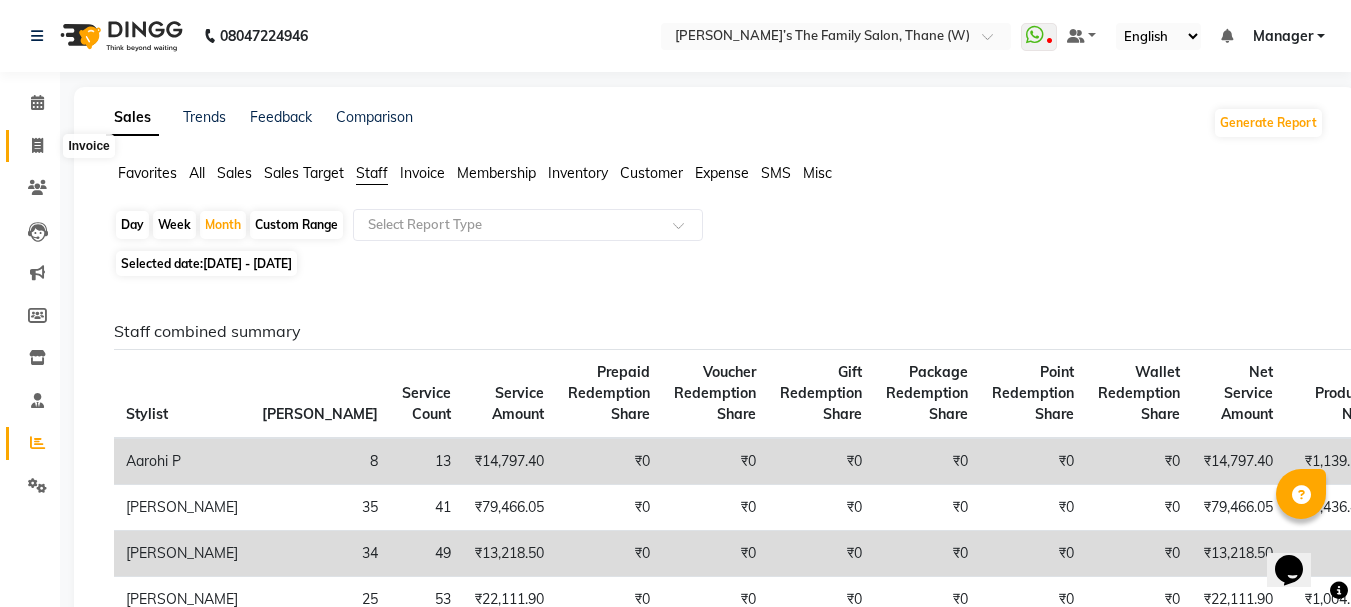 click 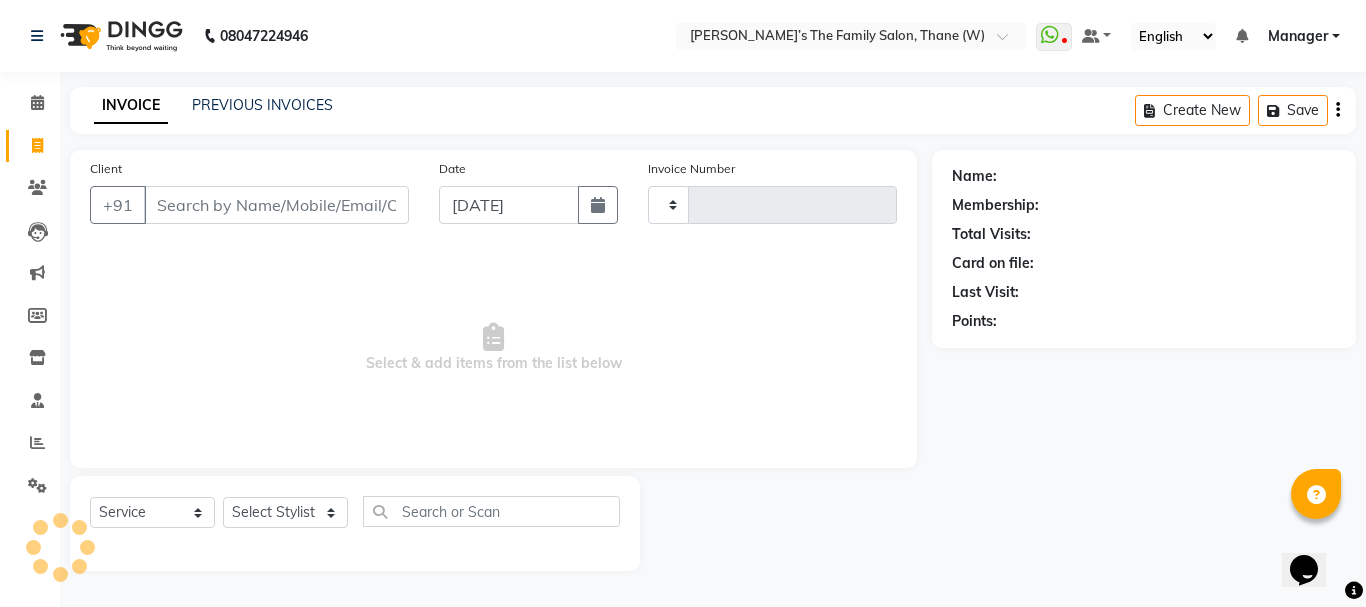 type on "2096" 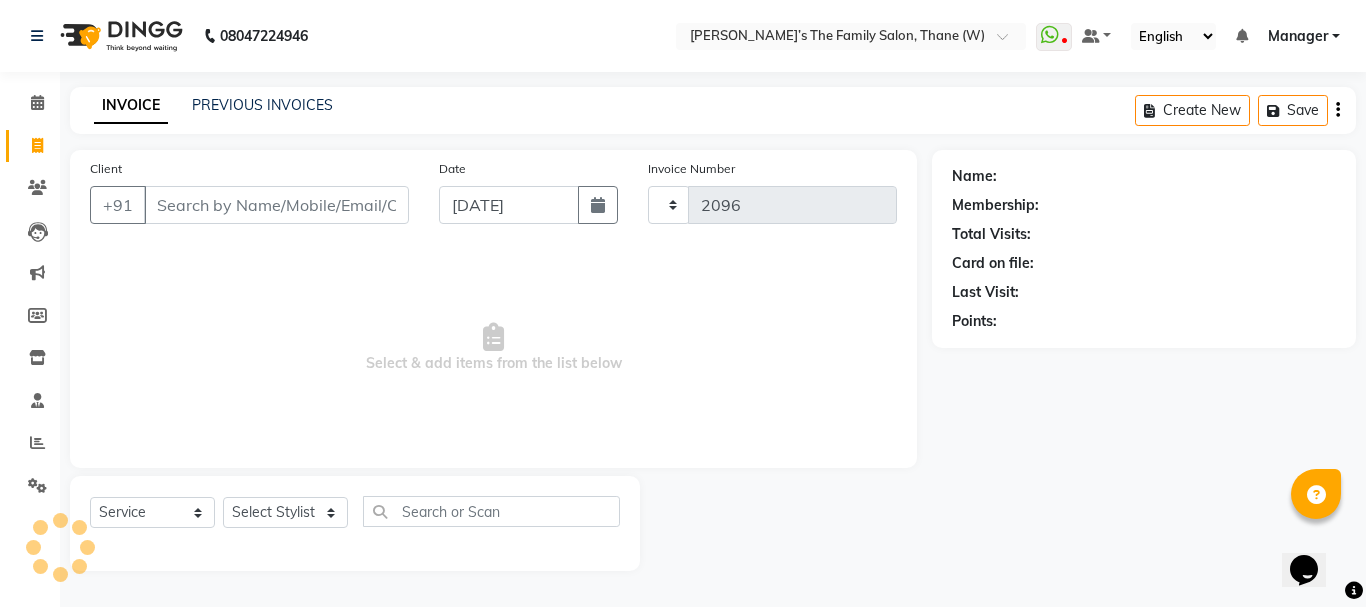 select on "8004" 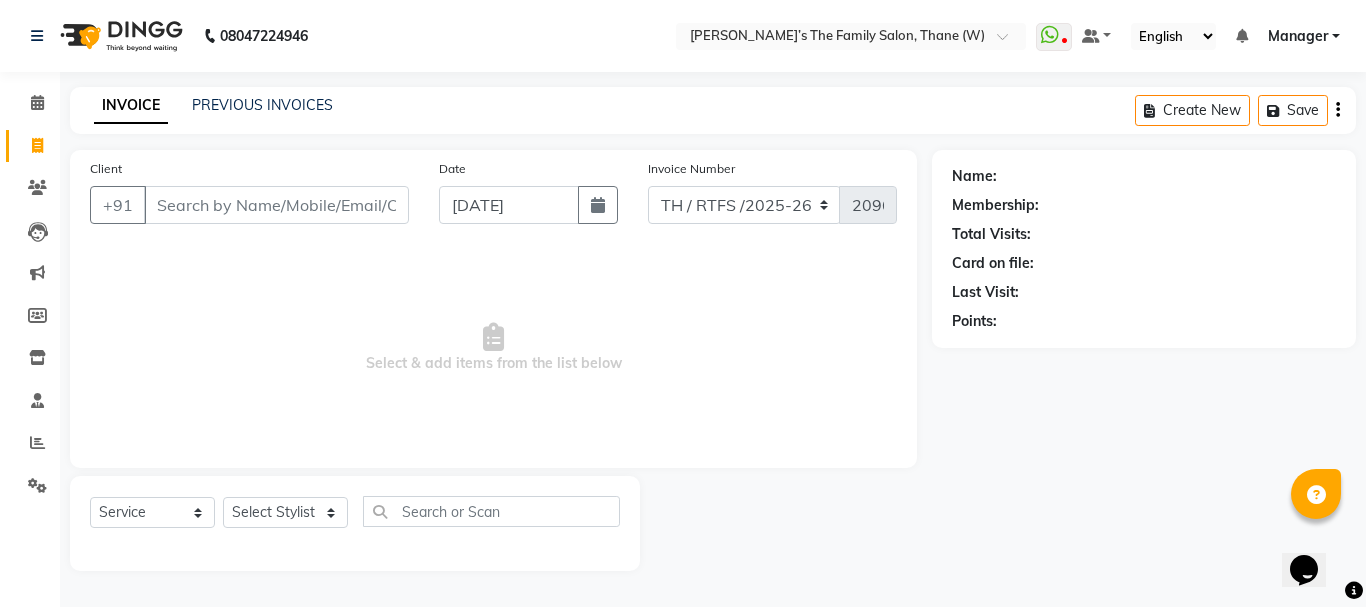 click on "Client" at bounding box center [276, 205] 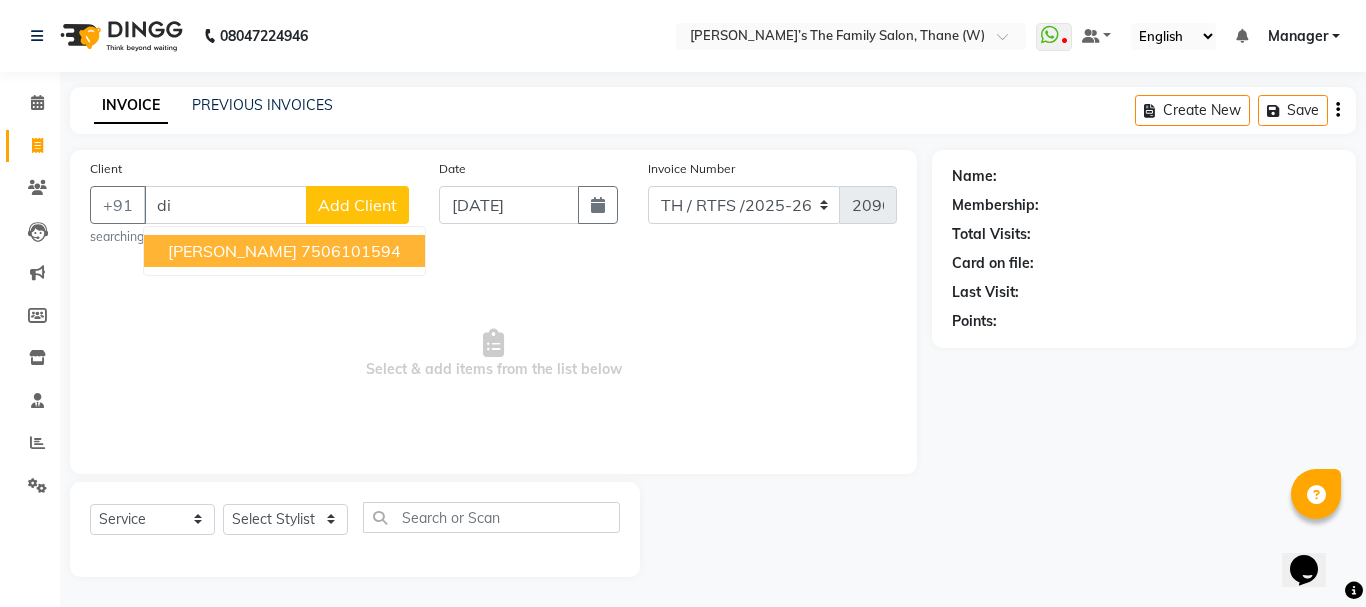 type on "d" 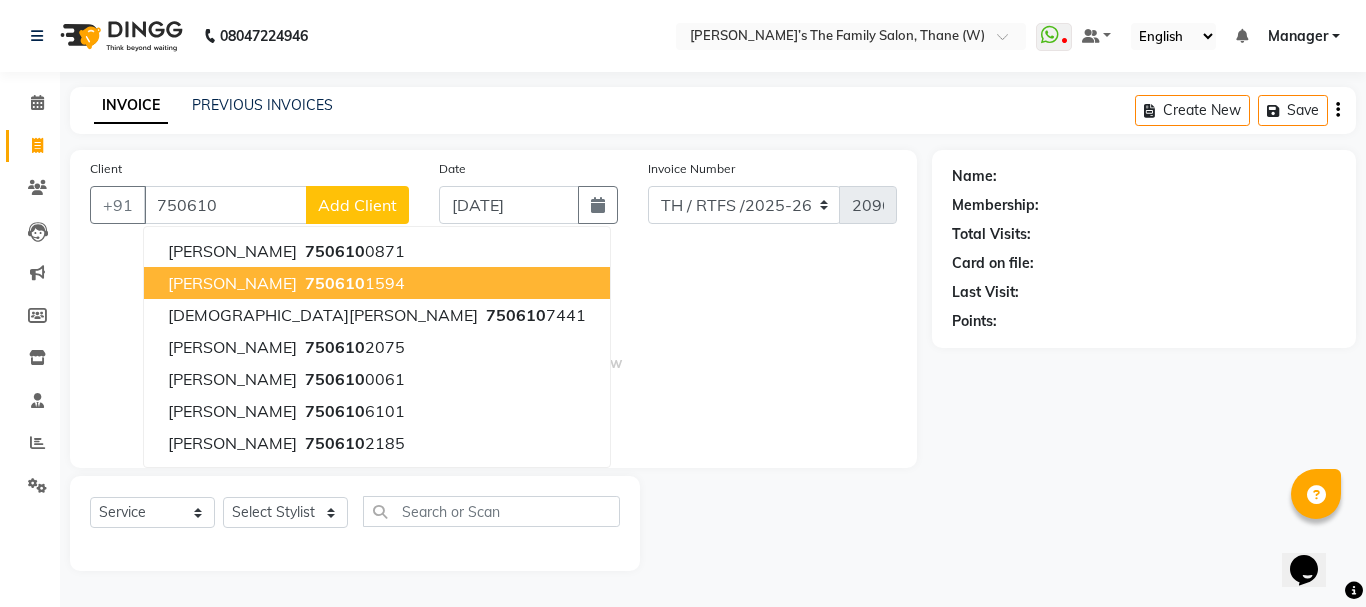 click on "750610 1594" at bounding box center [353, 283] 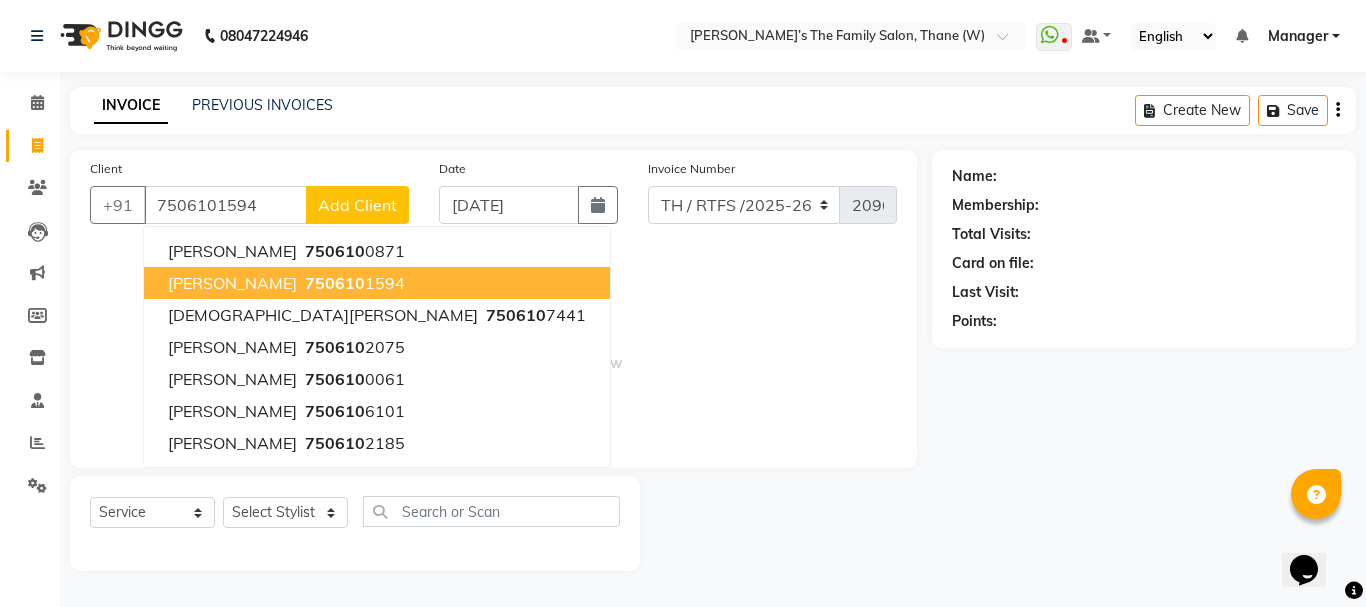 type on "7506101594" 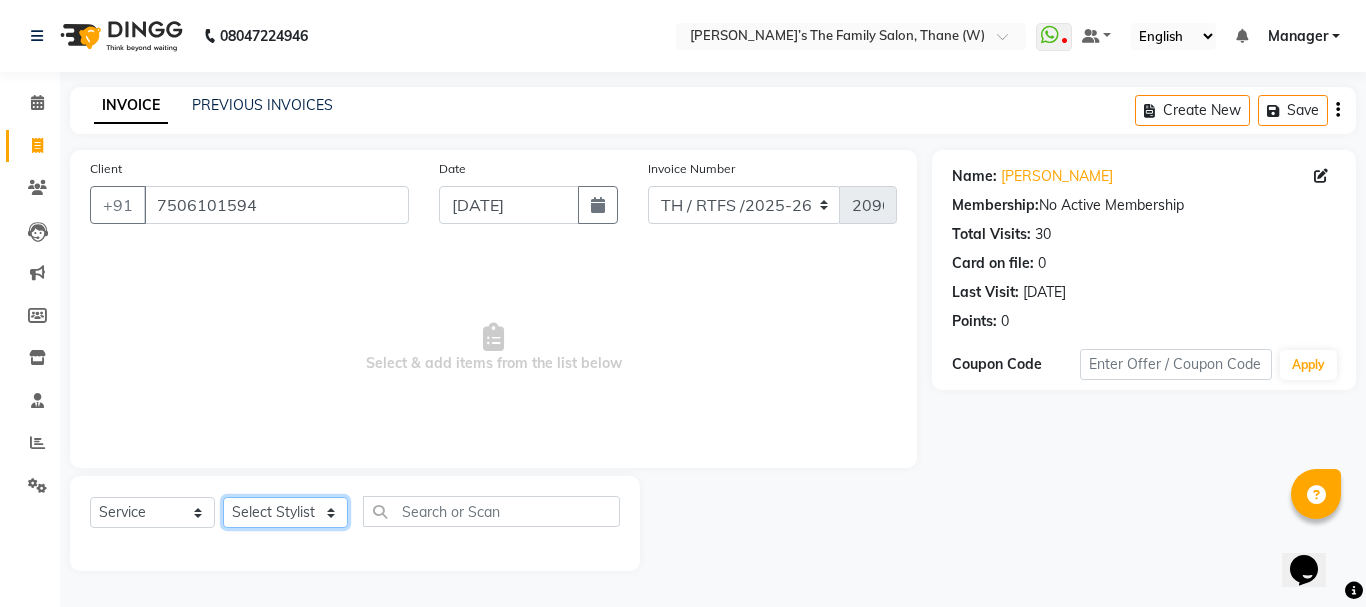 click on "Select Stylist Aarohi P   [PERSON_NAME] [PERSON_NAME] A  [PERSON_NAME] .[PERSON_NAME] House sale [PERSON_NAME]  [PERSON_NAME]   Manager [PERSON_NAME] [PERSON_NAME] [PERSON_NAME] [PERSON_NAME] [PERSON_NAME] [PERSON_NAME] M  [PERSON_NAME]  [PERSON_NAME]  [PERSON_NAME]" 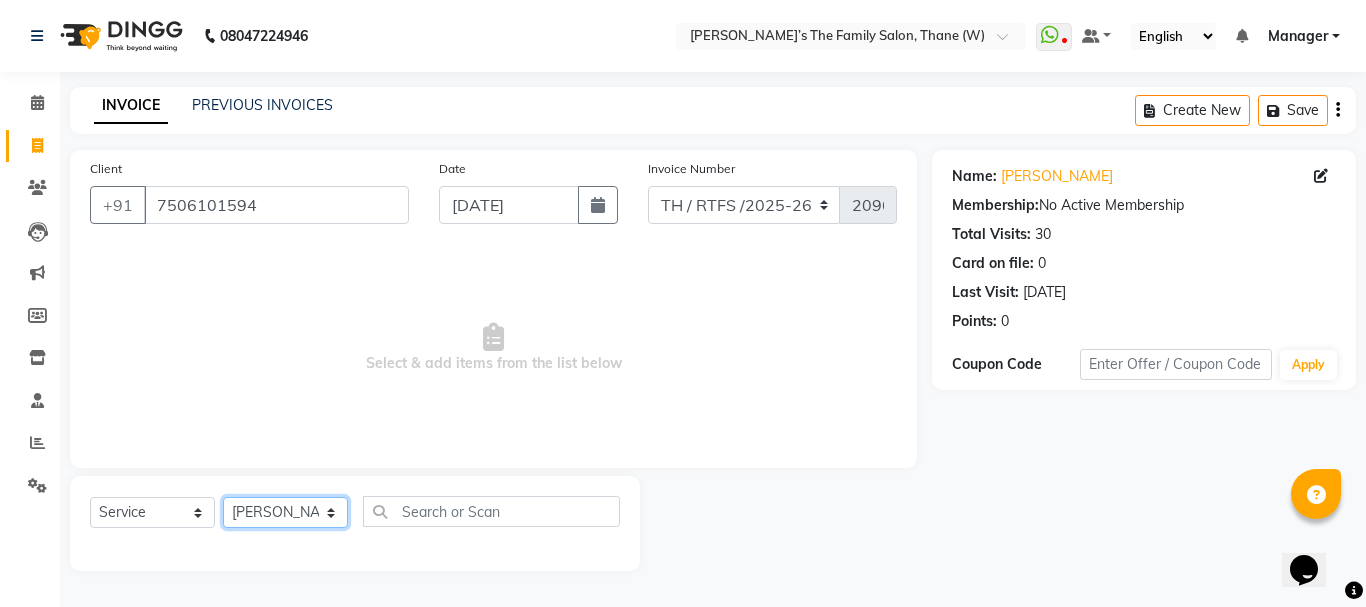 click on "Select Stylist Aarohi P   [PERSON_NAME] [PERSON_NAME] A  [PERSON_NAME] .[PERSON_NAME] House sale [PERSON_NAME]  [PERSON_NAME]   Manager [PERSON_NAME] [PERSON_NAME] [PERSON_NAME] [PERSON_NAME] [PERSON_NAME] [PERSON_NAME] M  [PERSON_NAME]  [PERSON_NAME]  [PERSON_NAME]" 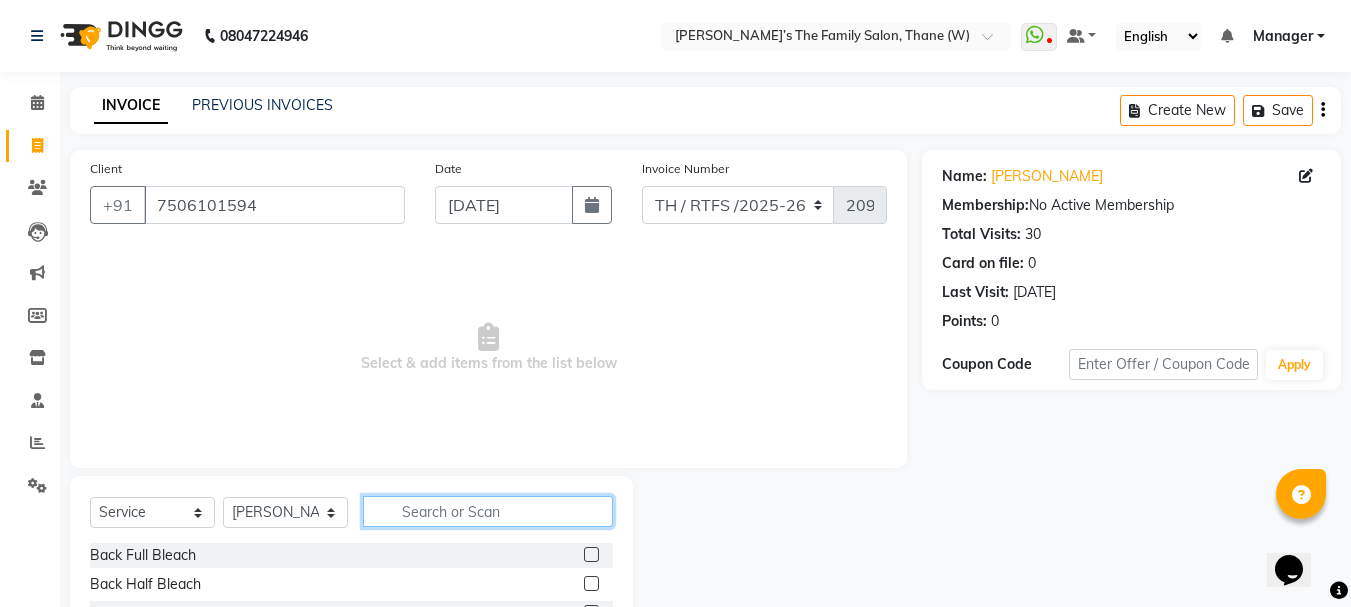 click 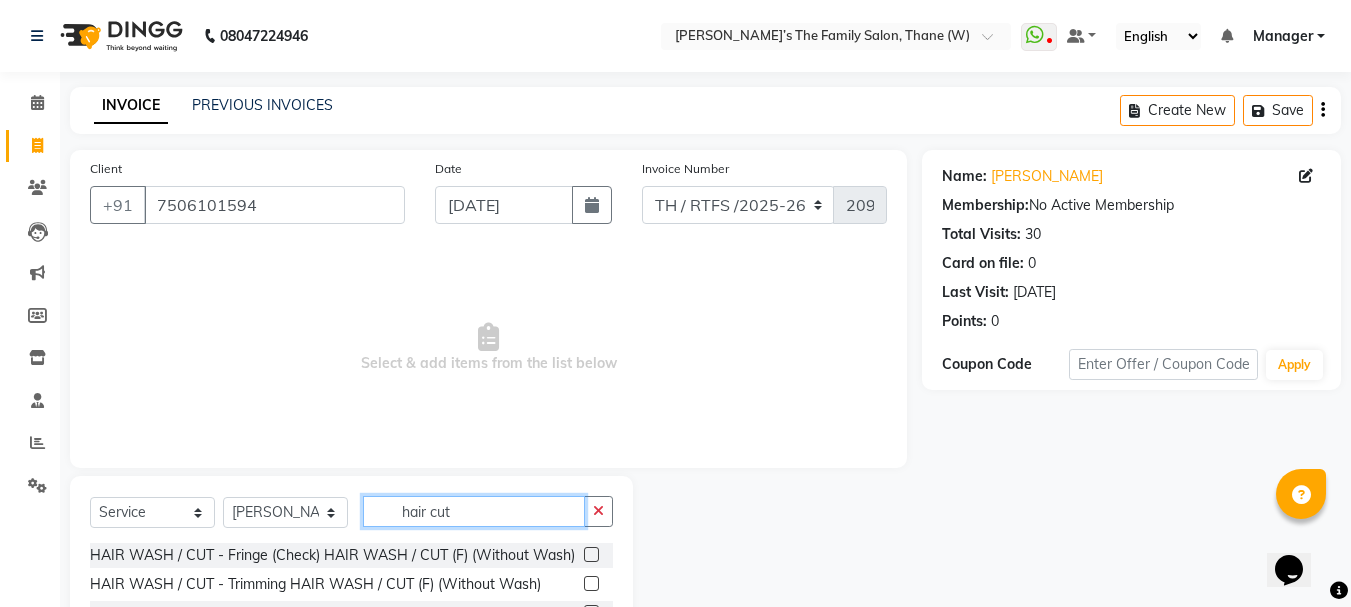 scroll, scrollTop: 194, scrollLeft: 0, axis: vertical 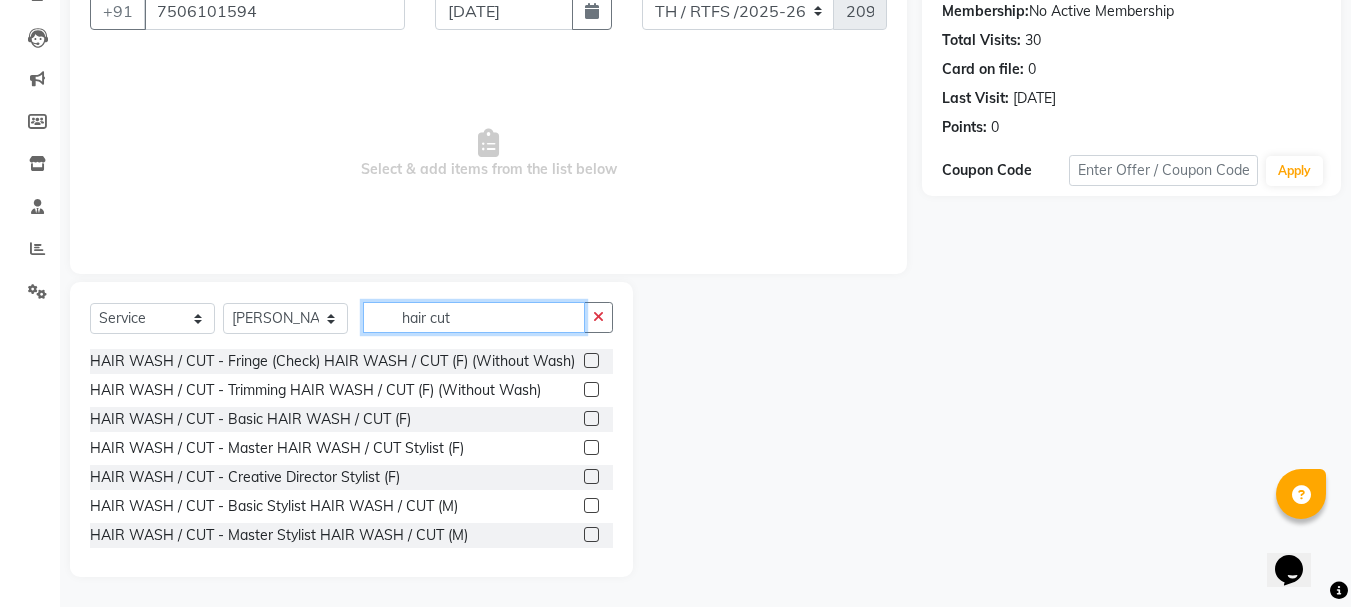 type on "hair cut" 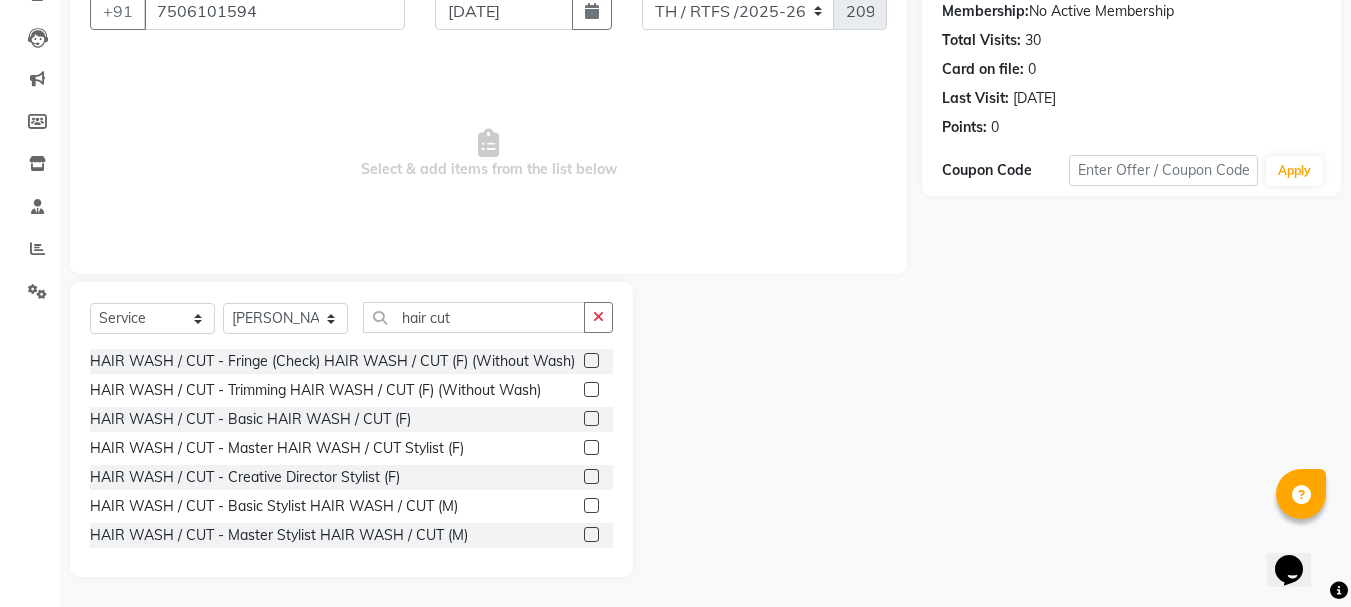 click 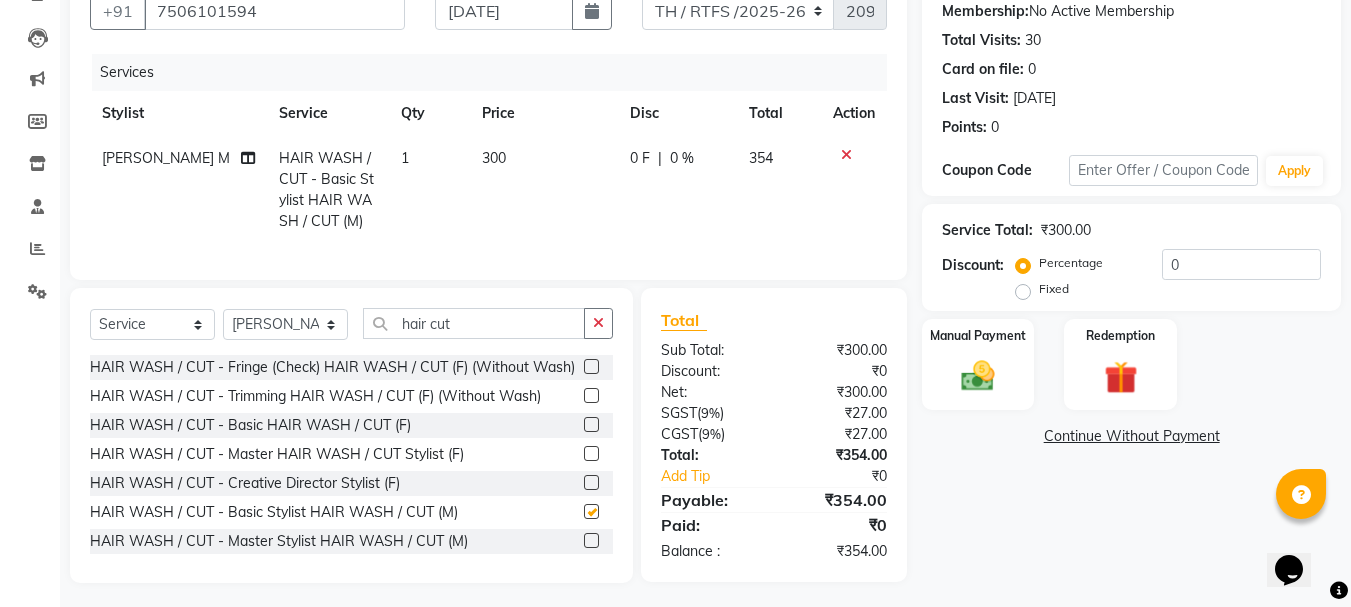 checkbox on "false" 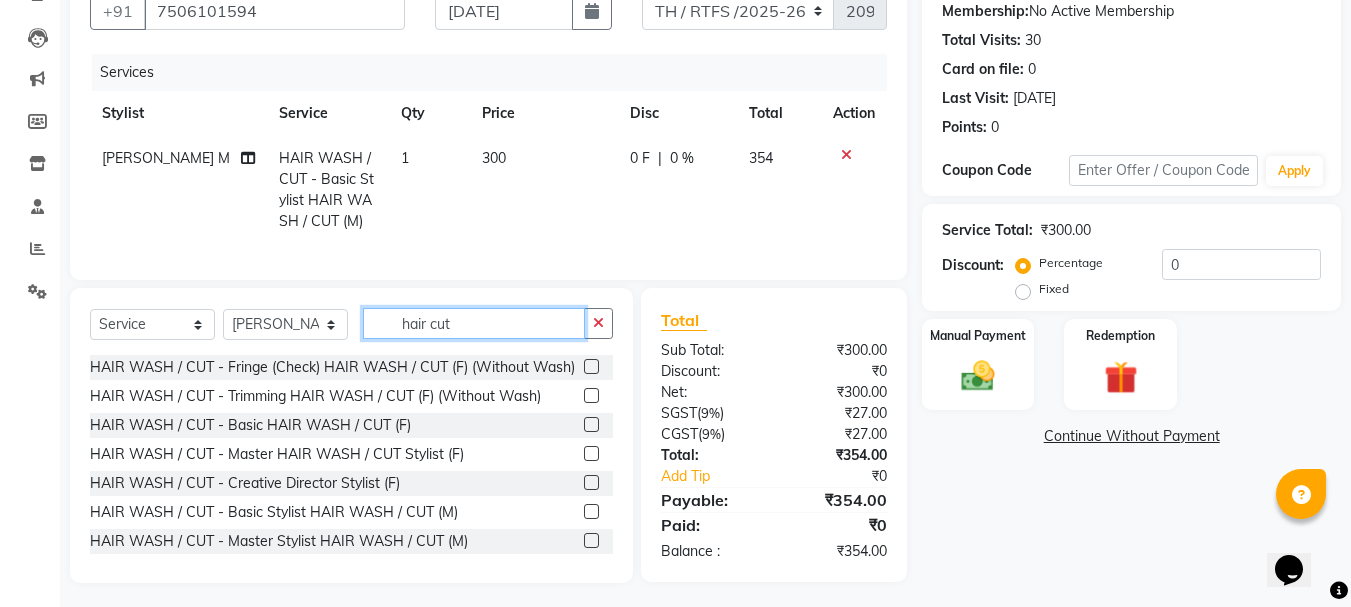 click on "hair cut" 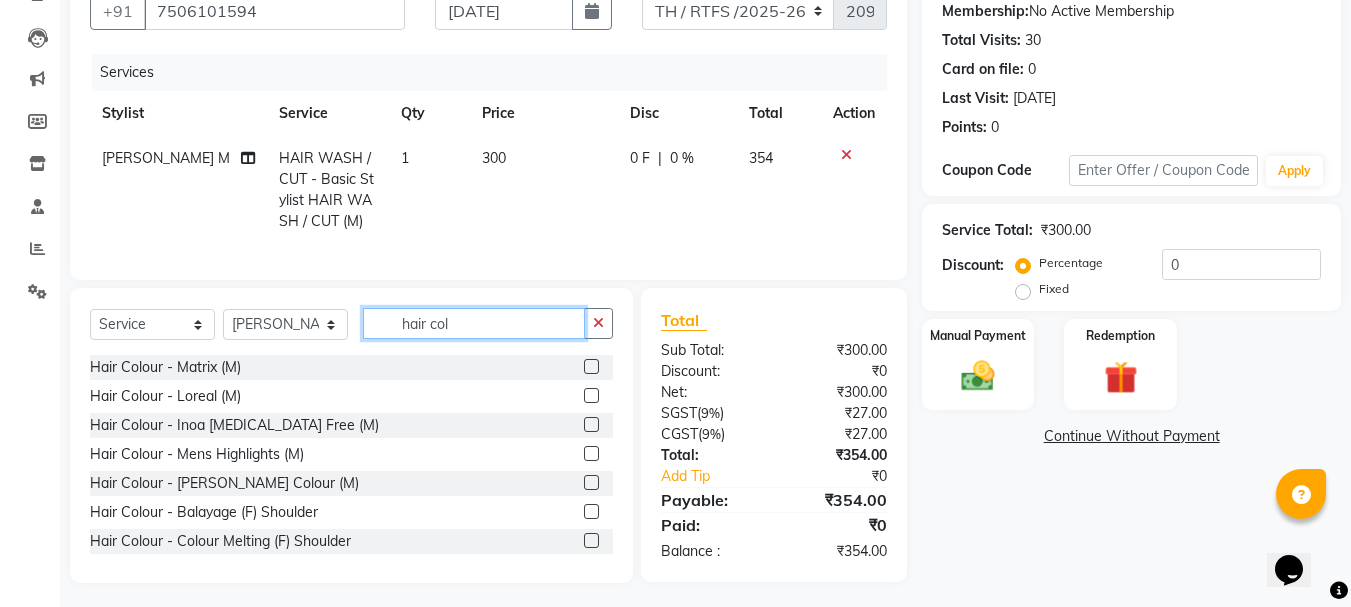 type on "hair col" 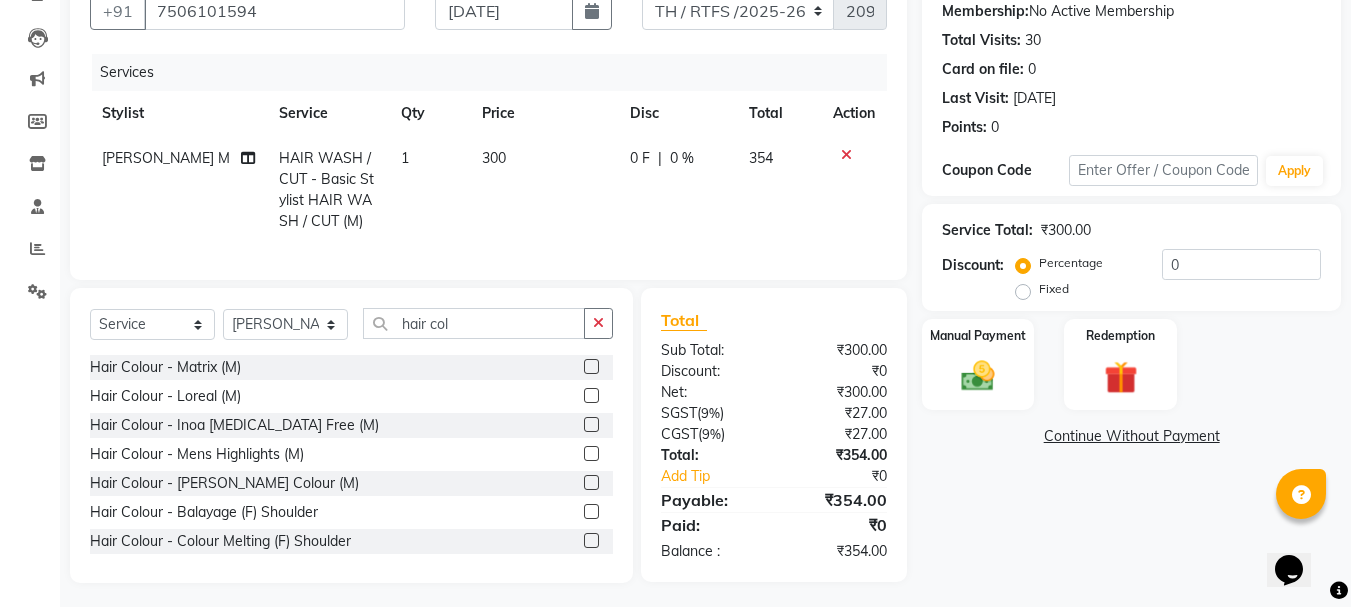 click 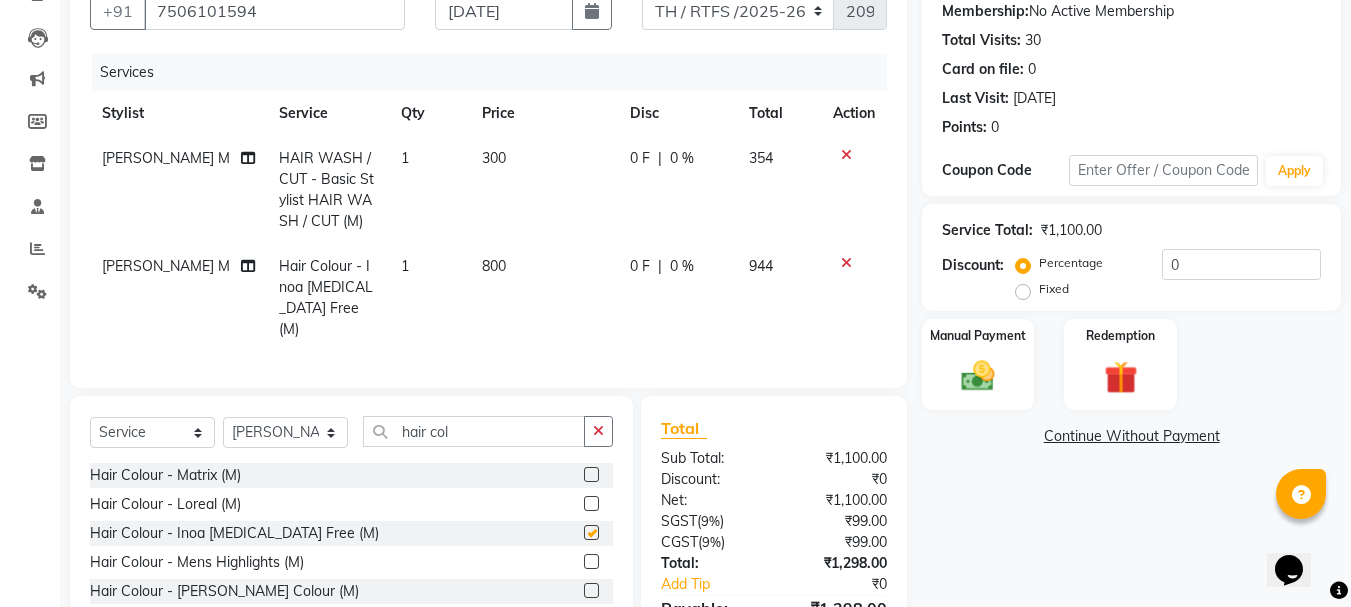 checkbox on "false" 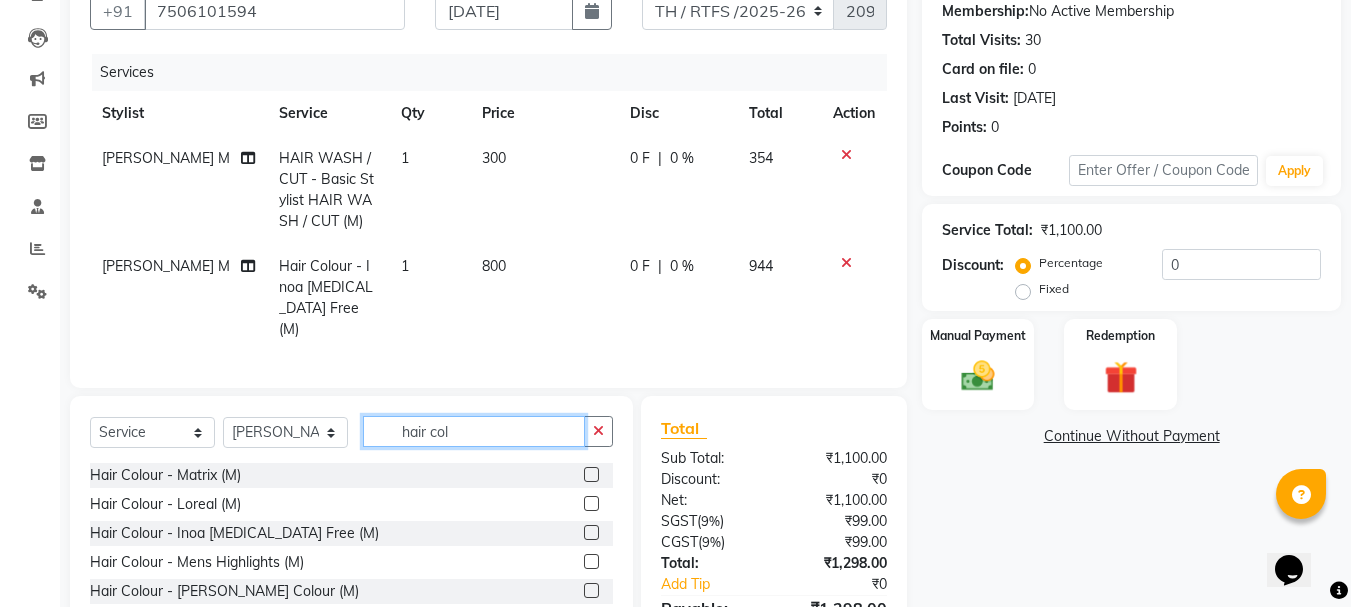 click on "hair col" 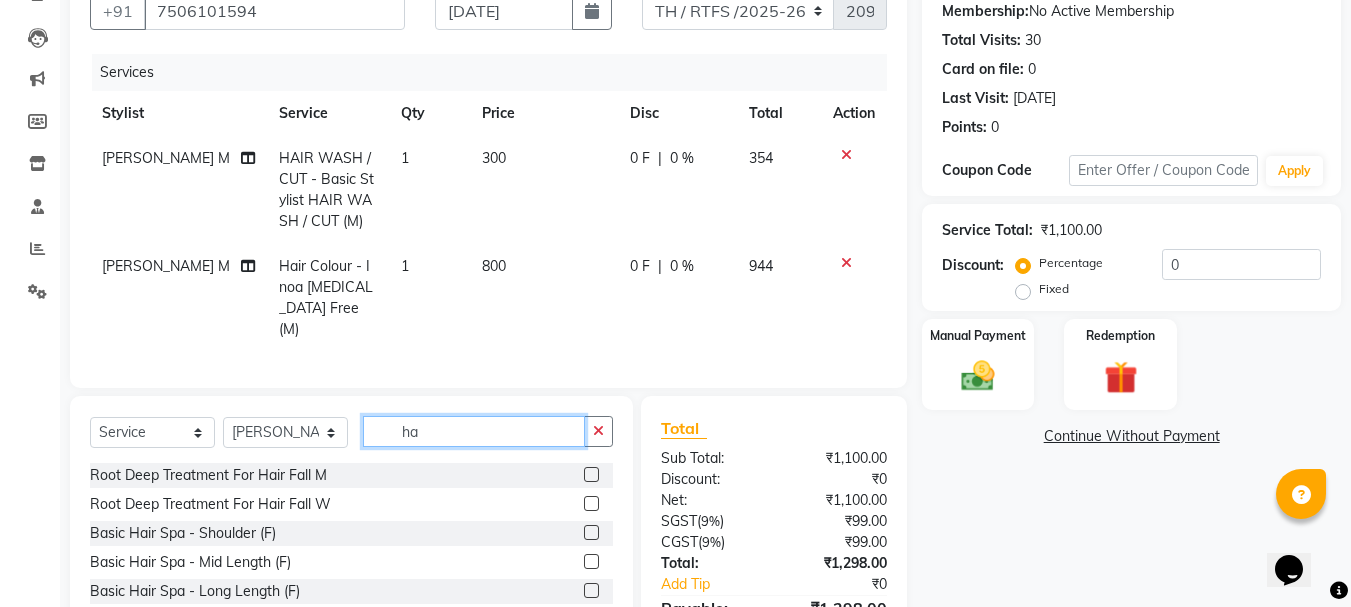 type on "h" 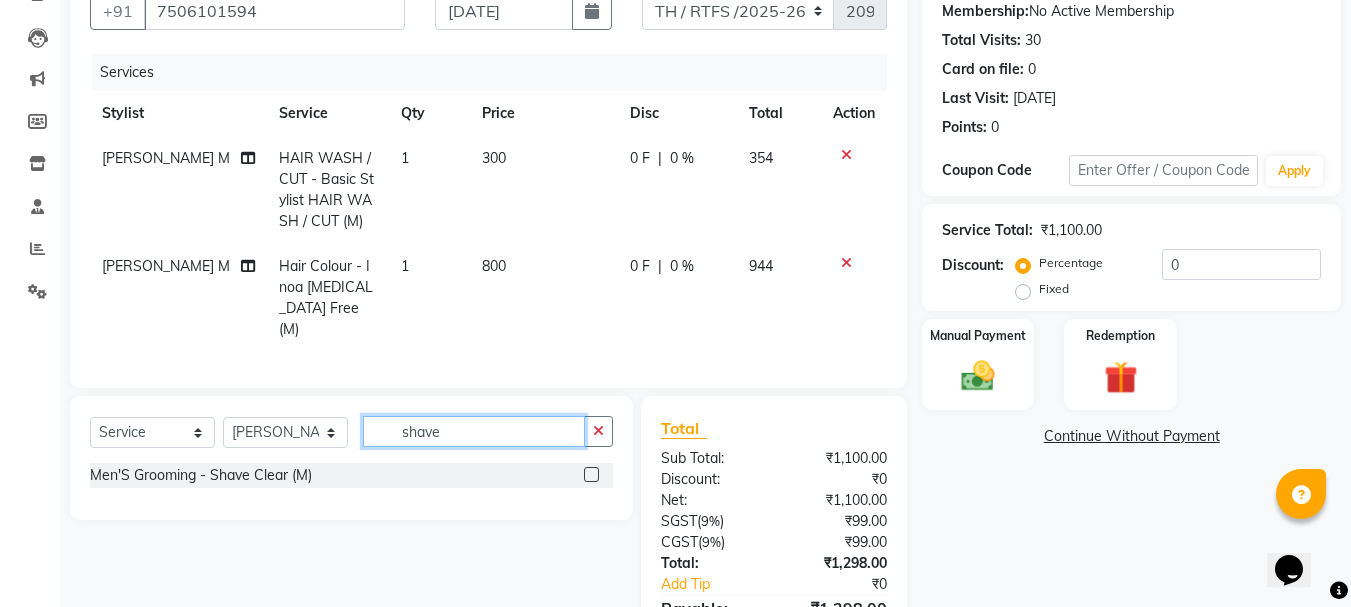 type on "shave" 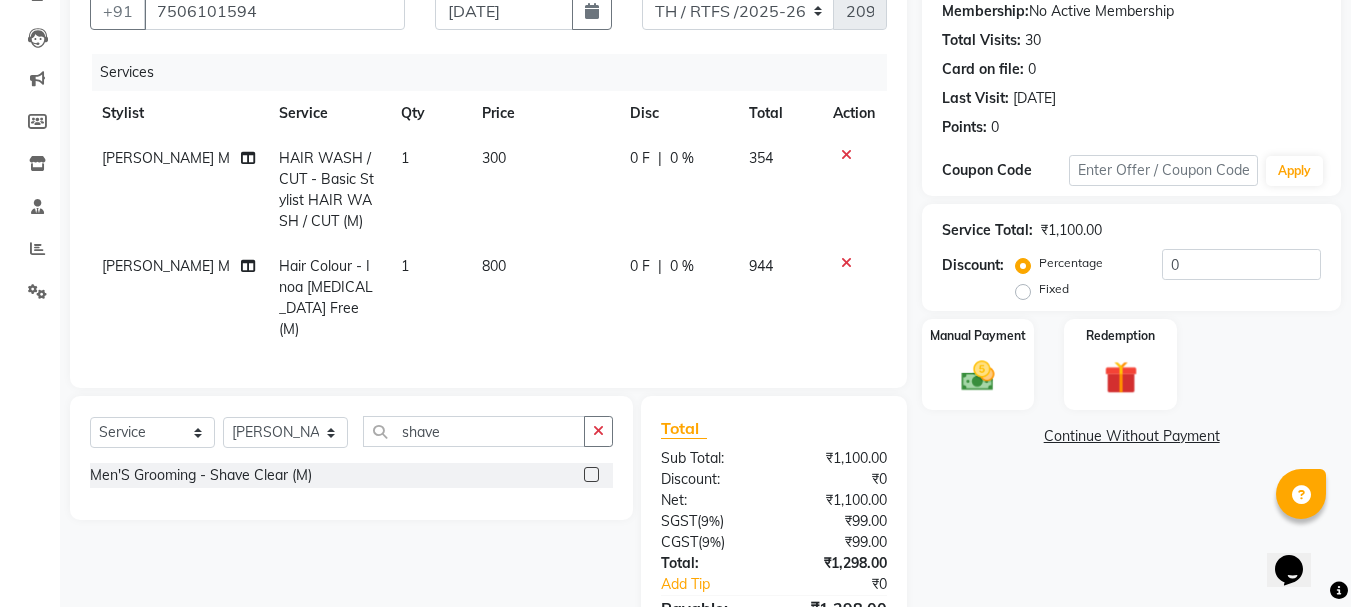 click 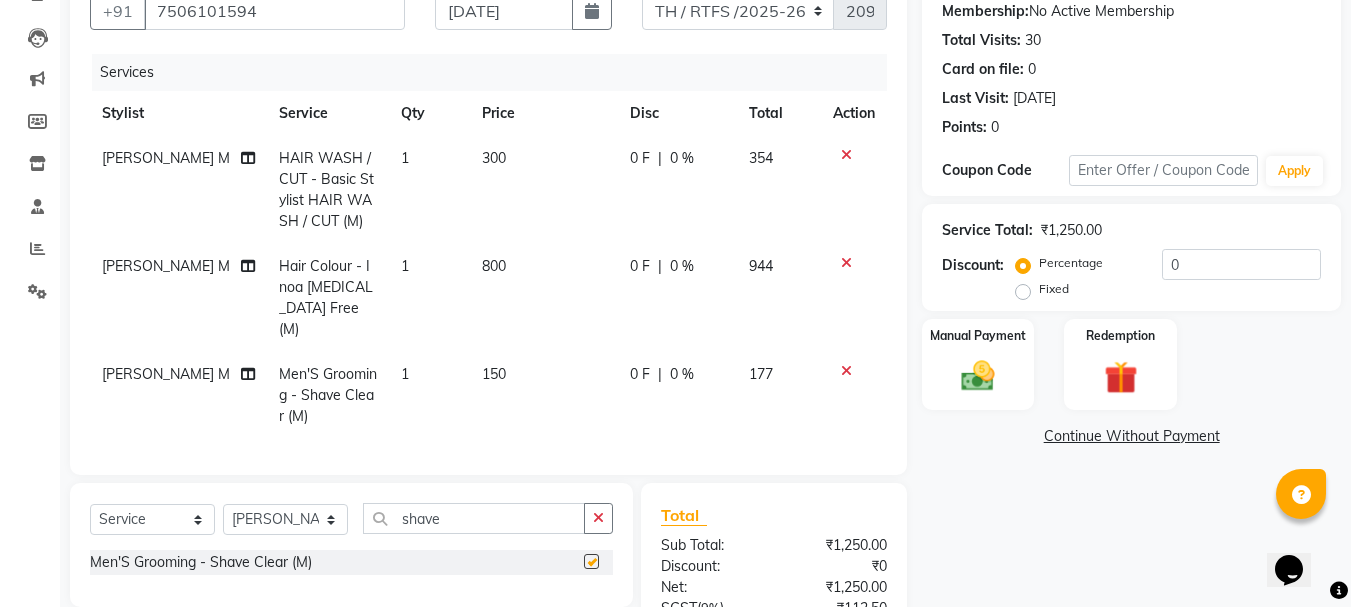 checkbox on "false" 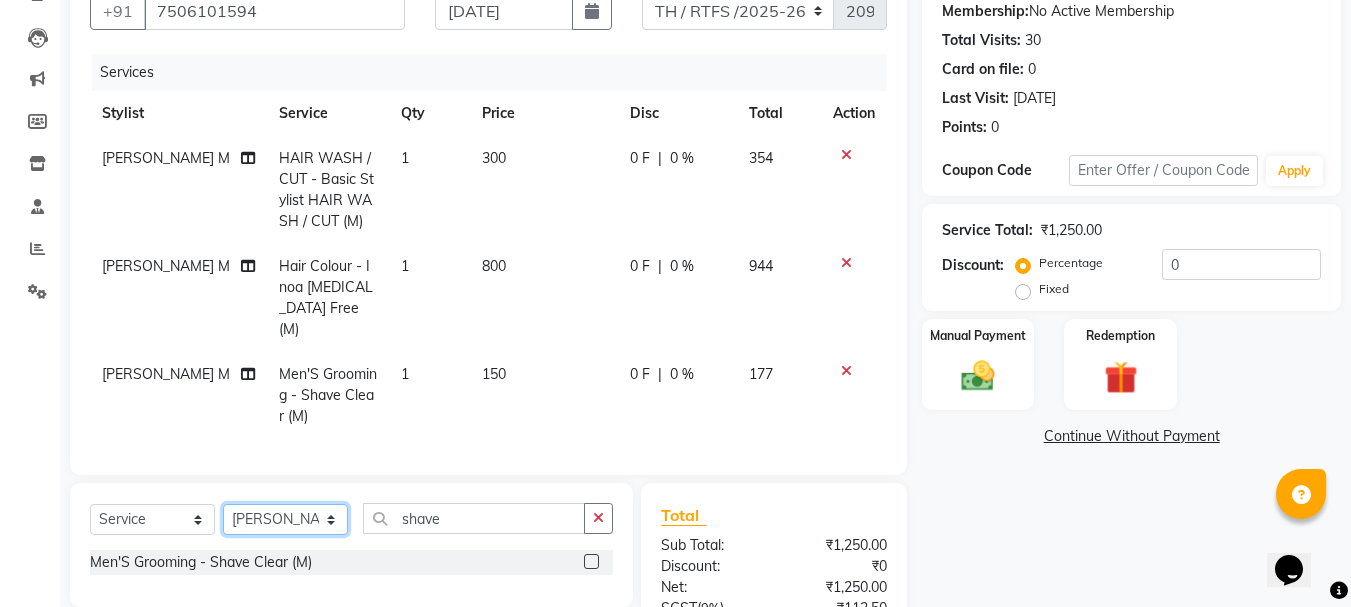 click on "Select Stylist Aarohi P   [PERSON_NAME] [PERSON_NAME] A  [PERSON_NAME] .[PERSON_NAME] House sale [PERSON_NAME]  [PERSON_NAME]   Manager [PERSON_NAME] [PERSON_NAME] [PERSON_NAME] [PERSON_NAME] [PERSON_NAME] [PERSON_NAME] M  [PERSON_NAME]  [PERSON_NAME]  [PERSON_NAME]" 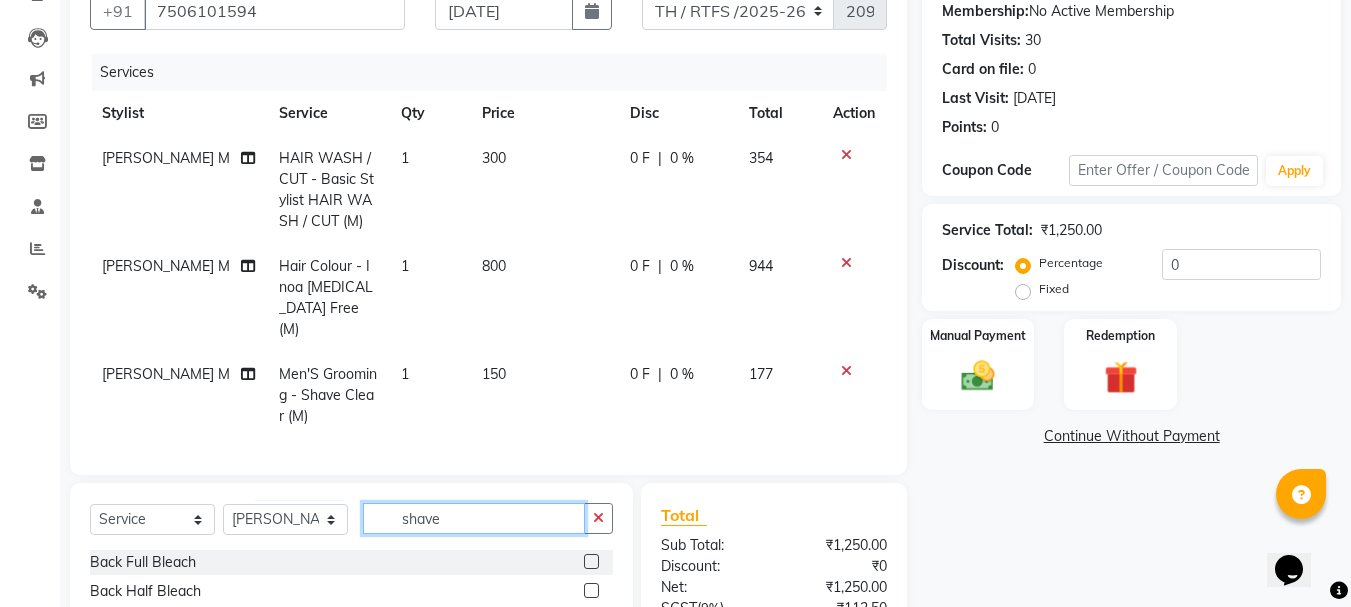 click on "shave" 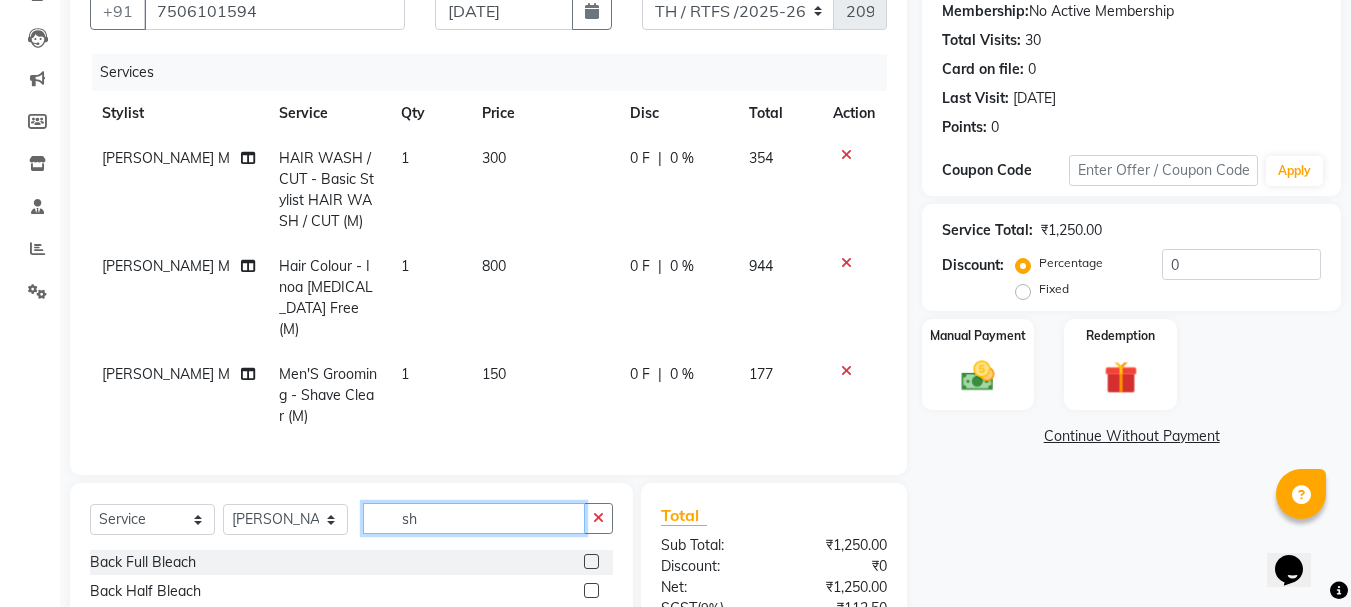 type on "s" 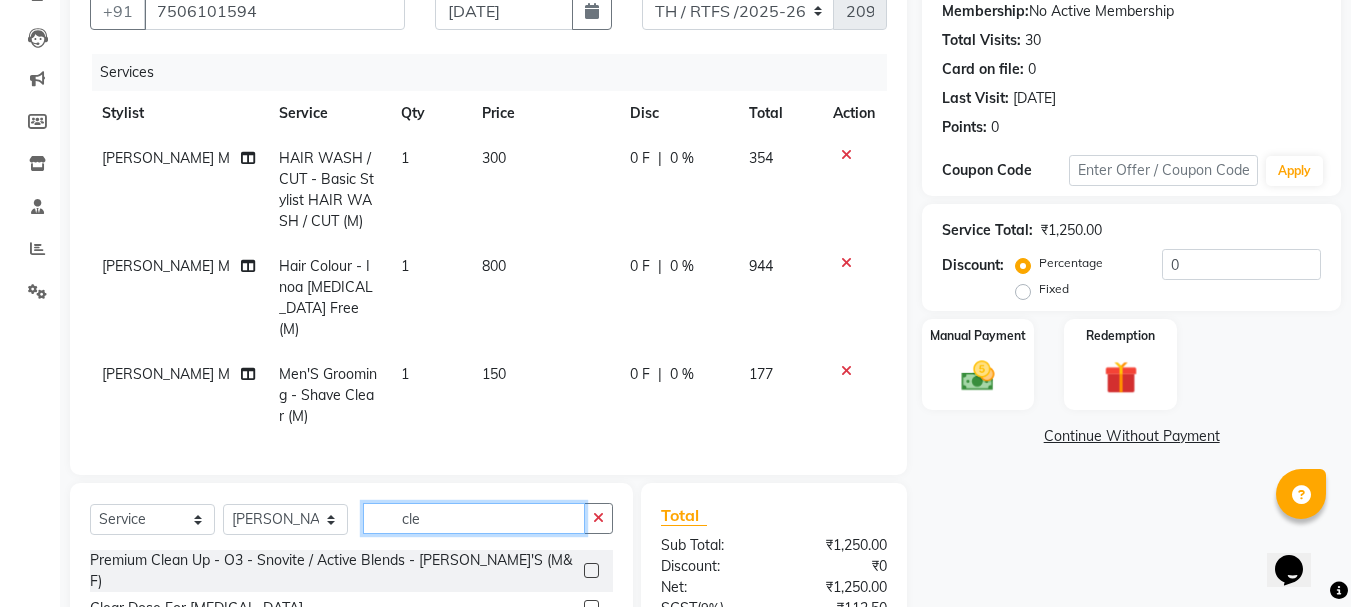 type on "cle" 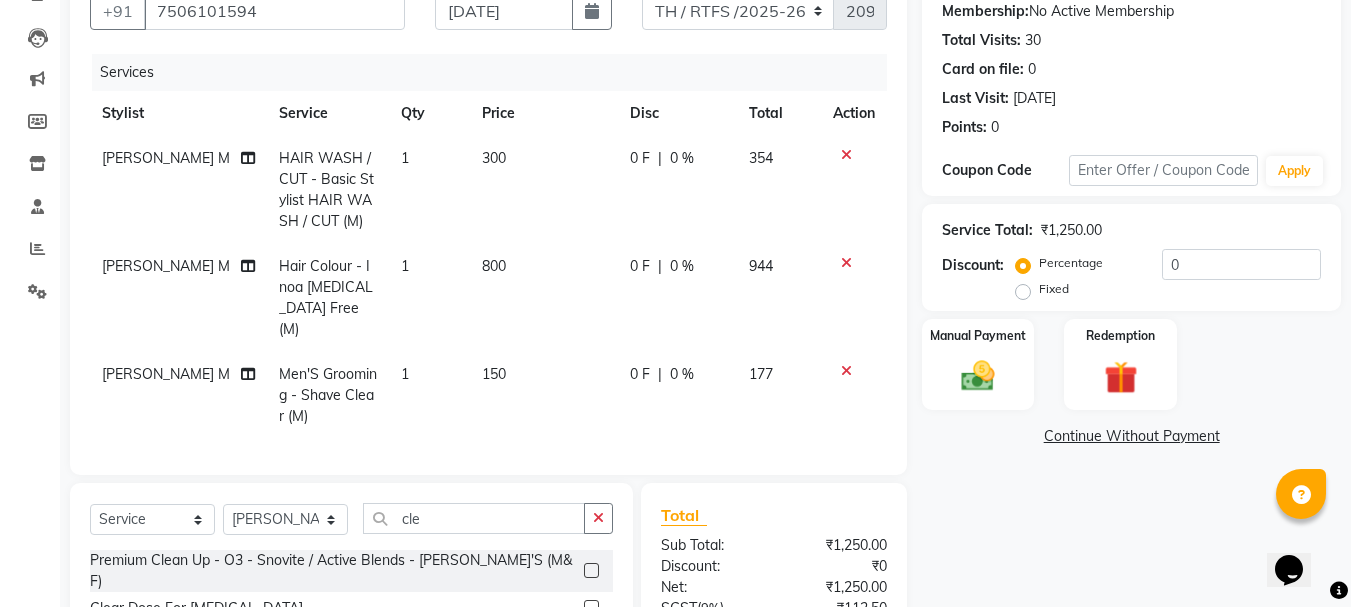 click 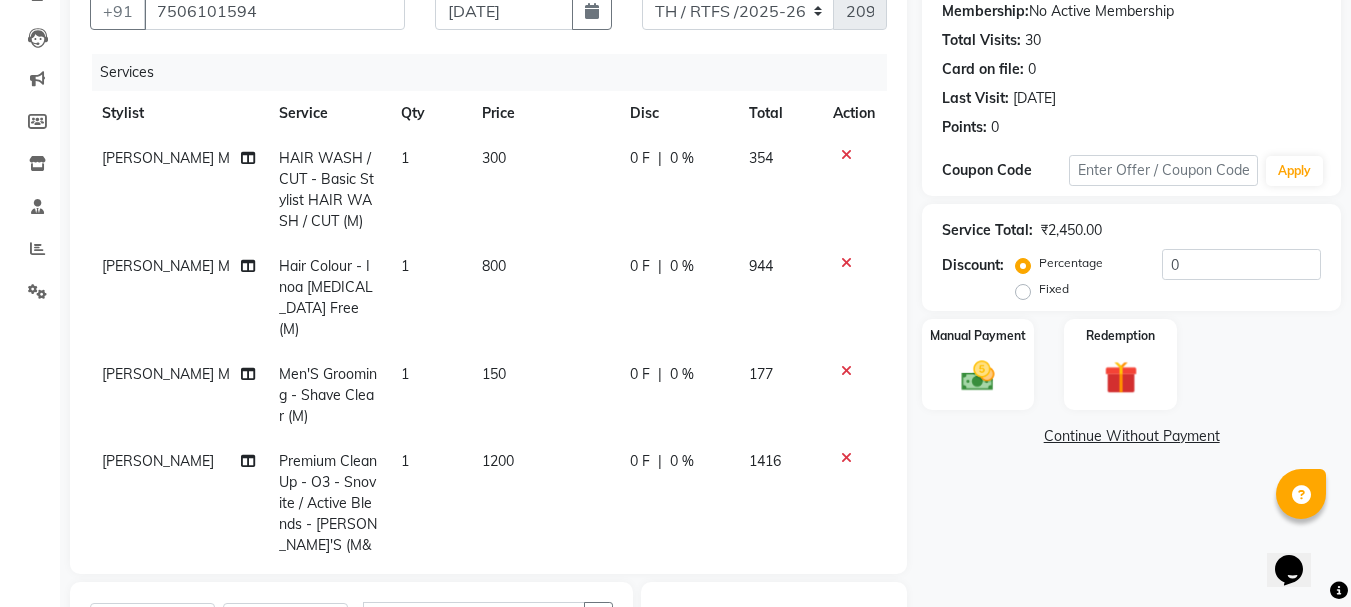 checkbox on "false" 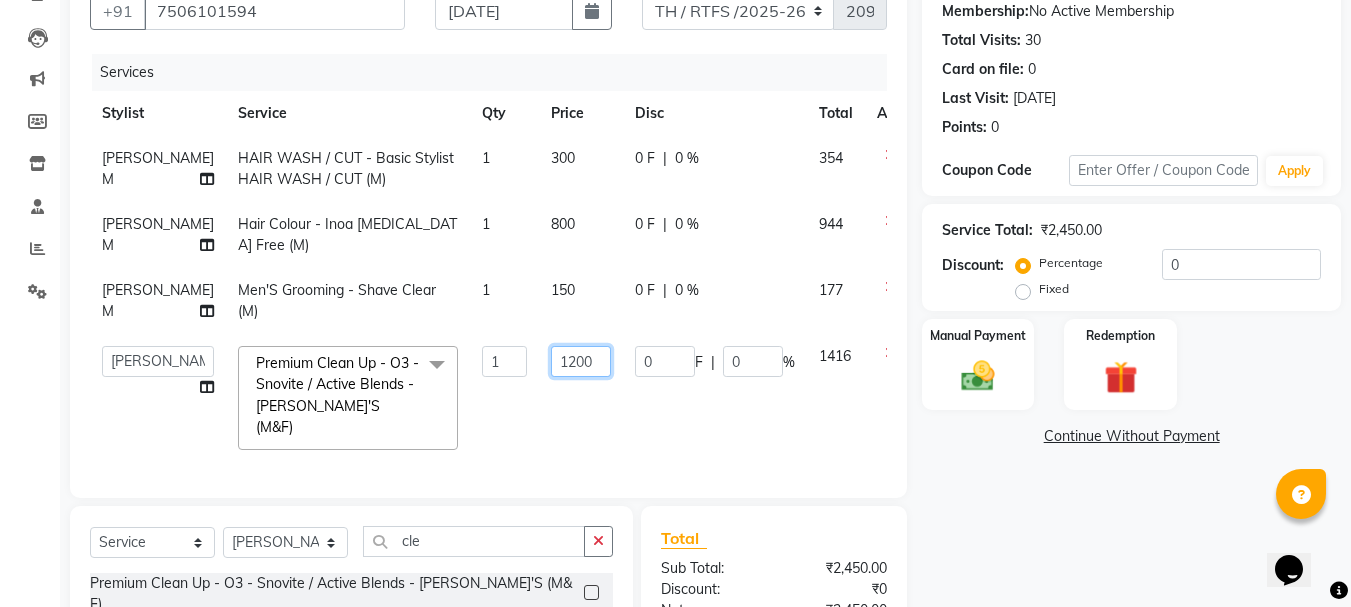 click on "1200" 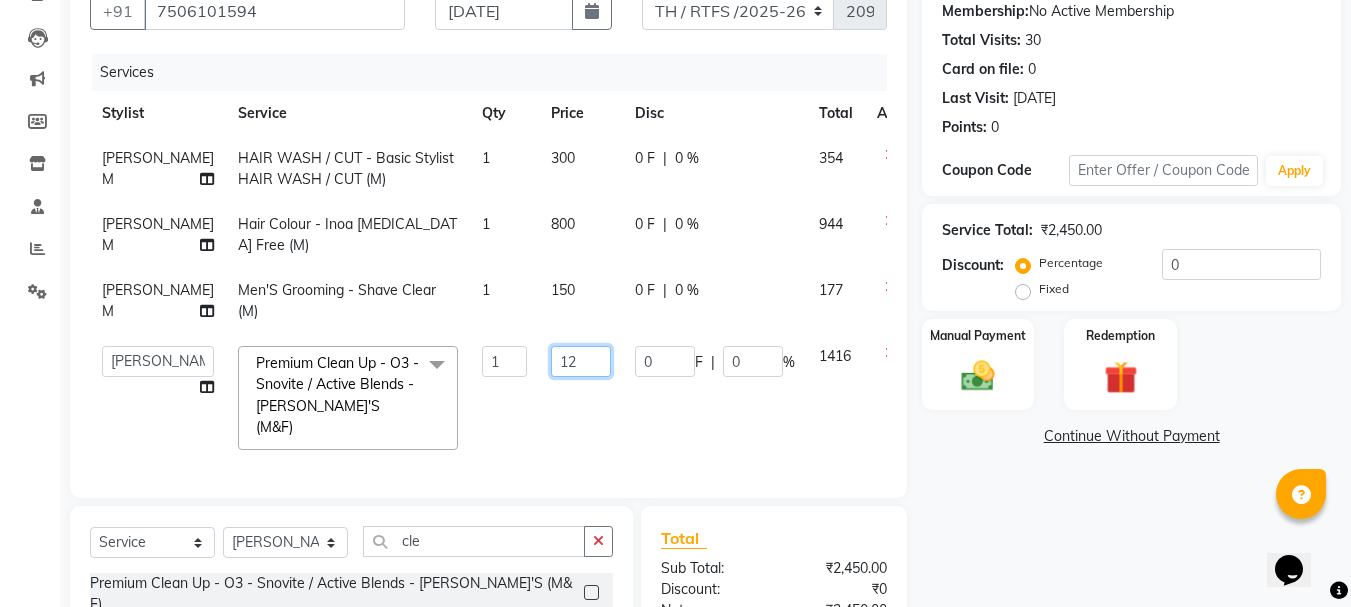 type on "1" 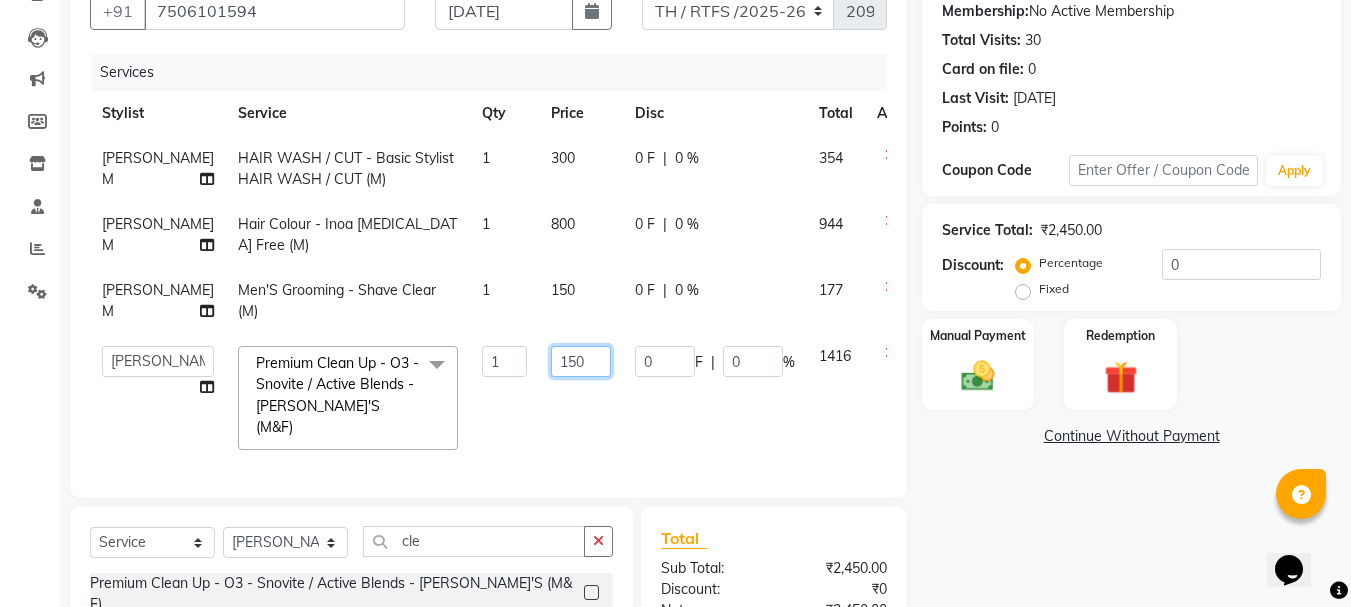 type on "1500" 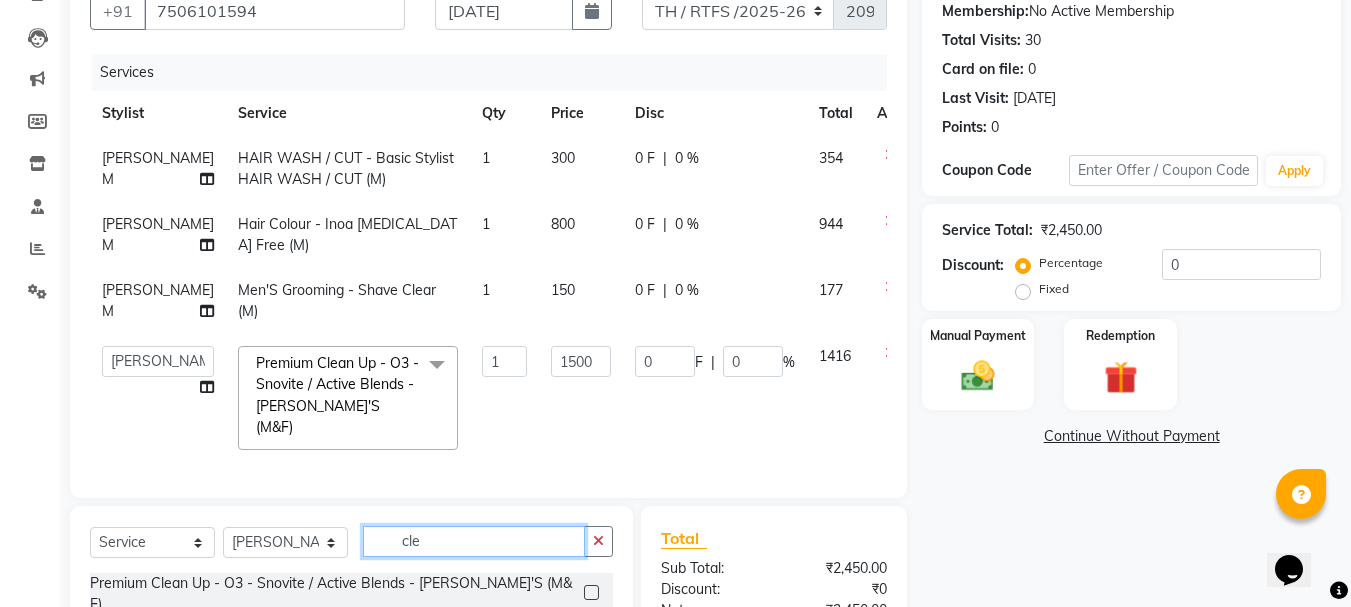 click on "Client [PHONE_NUMBER] Date [DATE] Invoice Number TH / RTFS /[PHONE_NUMBER] Services Stylist Service Qty Price Disc Total Action  [PERSON_NAME] M  HAIR WASH / CUT - Basic Stylist HAIR WASH / CUT (M) 1 300 0 F | 0 % 354  [PERSON_NAME] M  Hair Colour - Inoa [MEDICAL_DATA] Free (M) 1 800 0 F | 0 % 944  [PERSON_NAME] M  Men'S Grooming - Shave Clear (M) 1 150 0 F | 0 % 177  [PERSON_NAME]   [PERSON_NAME] A    [PERSON_NAME] .[PERSON_NAME]   House sale   [PERSON_NAME]    [PERSON_NAME]     Manager   [PERSON_NAME]   [PERSON_NAME]   [PERSON_NAME]   [PERSON_NAME]   [PERSON_NAME] [PERSON_NAME] M    [PERSON_NAME]    [PERSON_NAME]    Vikas H  Premium Clean Up - O3 - Snovite / Active Blends - [PERSON_NAME]'S (M&F)  x Back Full Bleach Back Half Bleach Face Bleach Full Body Bleach Hands Bleach Legs Full Bleach Legs Half Bleach Stomach Bleach Bleach - Face Bleach (M&F) Bleach - Full Back ( Including Neck ) (F) Bleach - Half Back (F) Bleach - Full Hands (M&F) Bleach - Half Legs (M&F) Bleach - Full Legs (F) Bleach - U/A (F)" 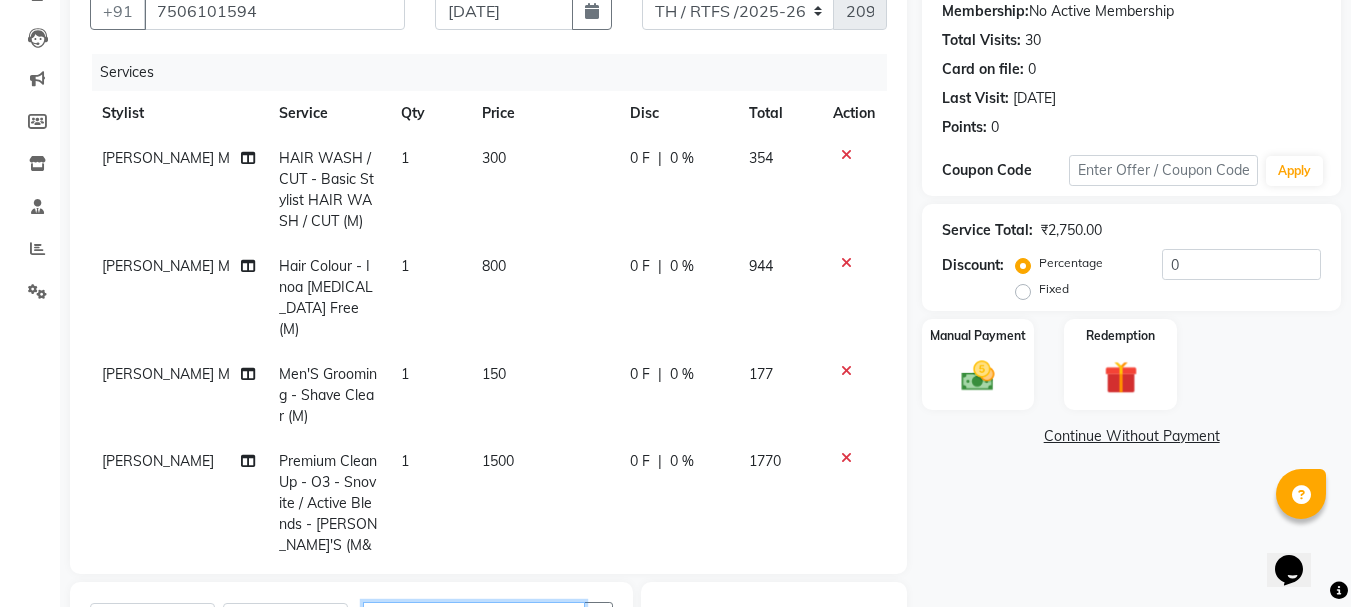 scroll, scrollTop: 214, scrollLeft: 0, axis: vertical 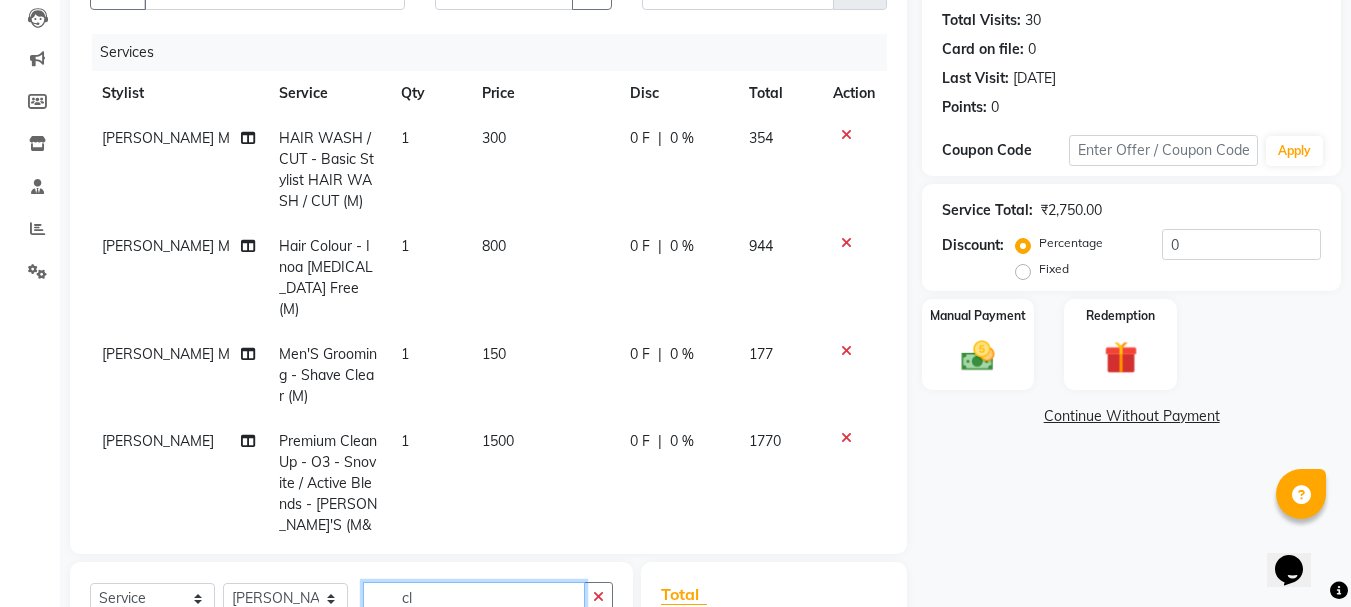 type on "c" 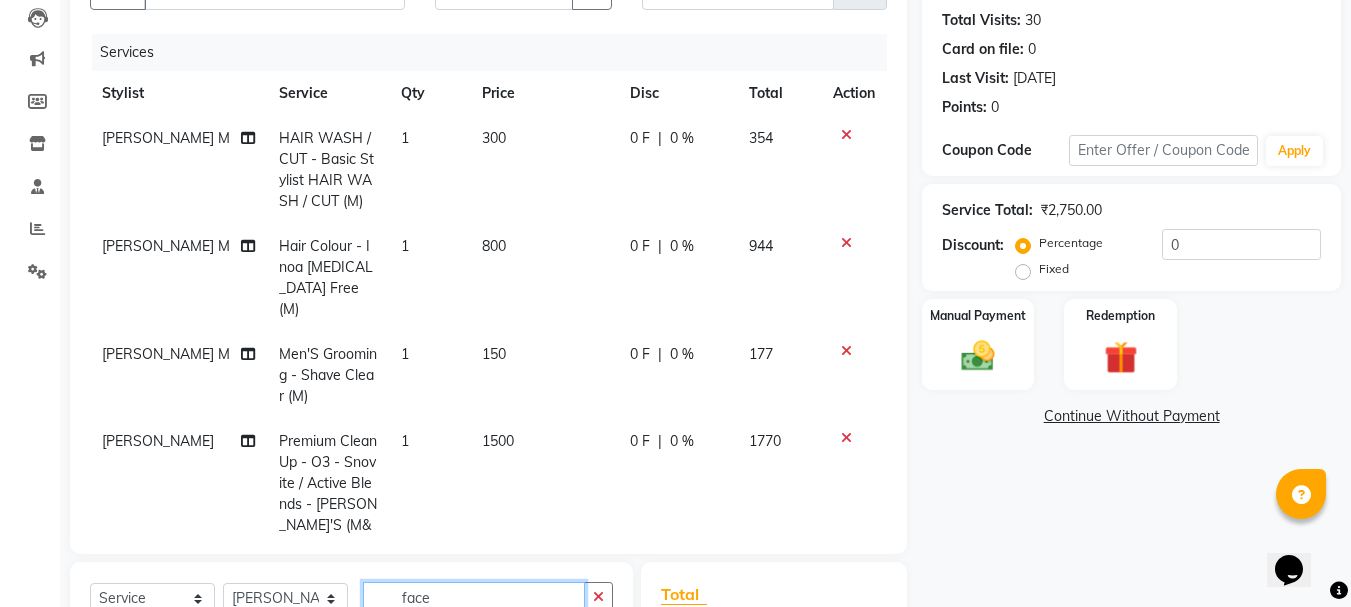 scroll, scrollTop: 494, scrollLeft: 0, axis: vertical 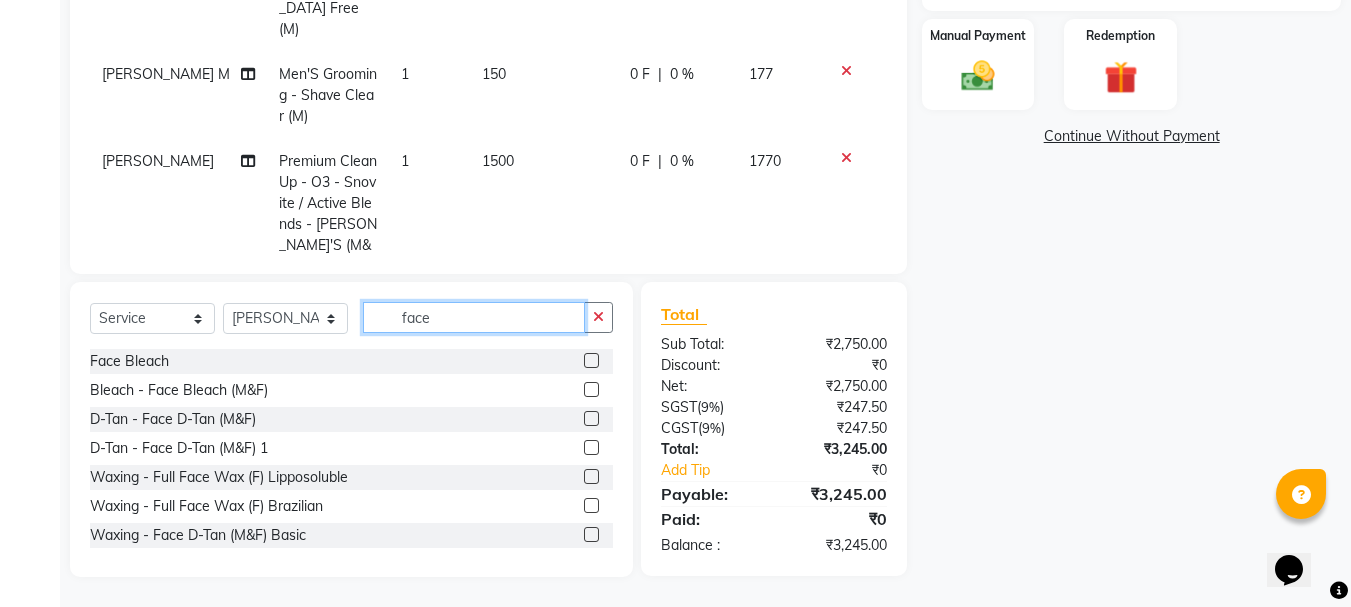 type on "face" 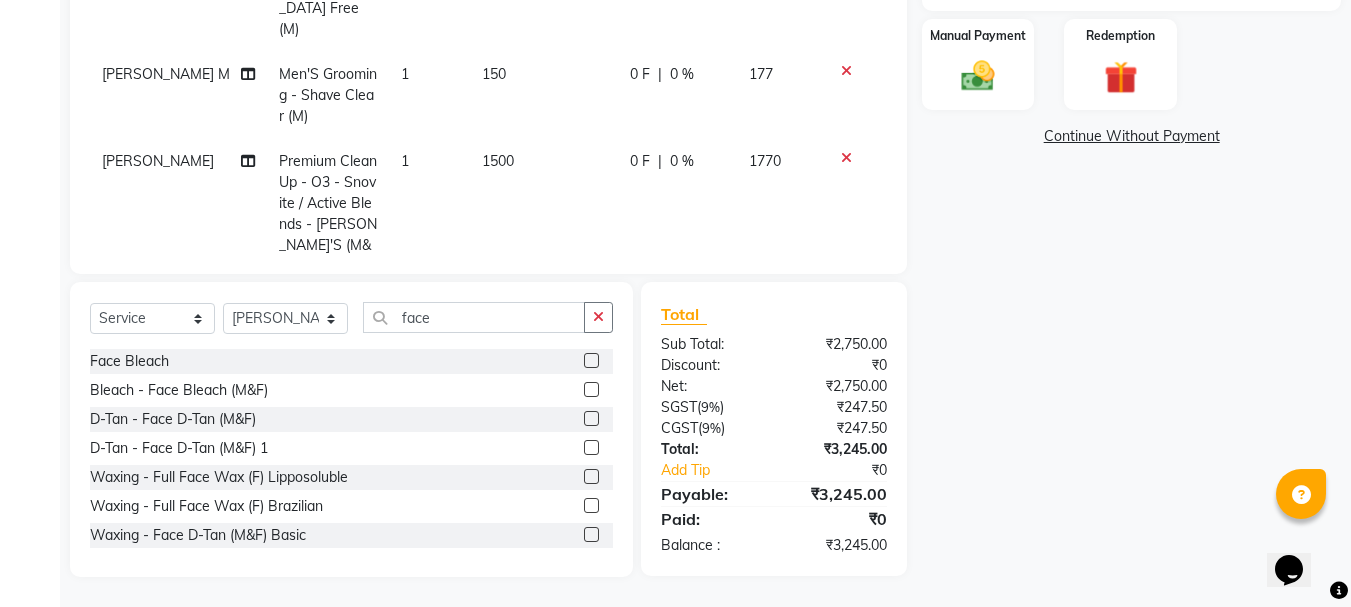 click 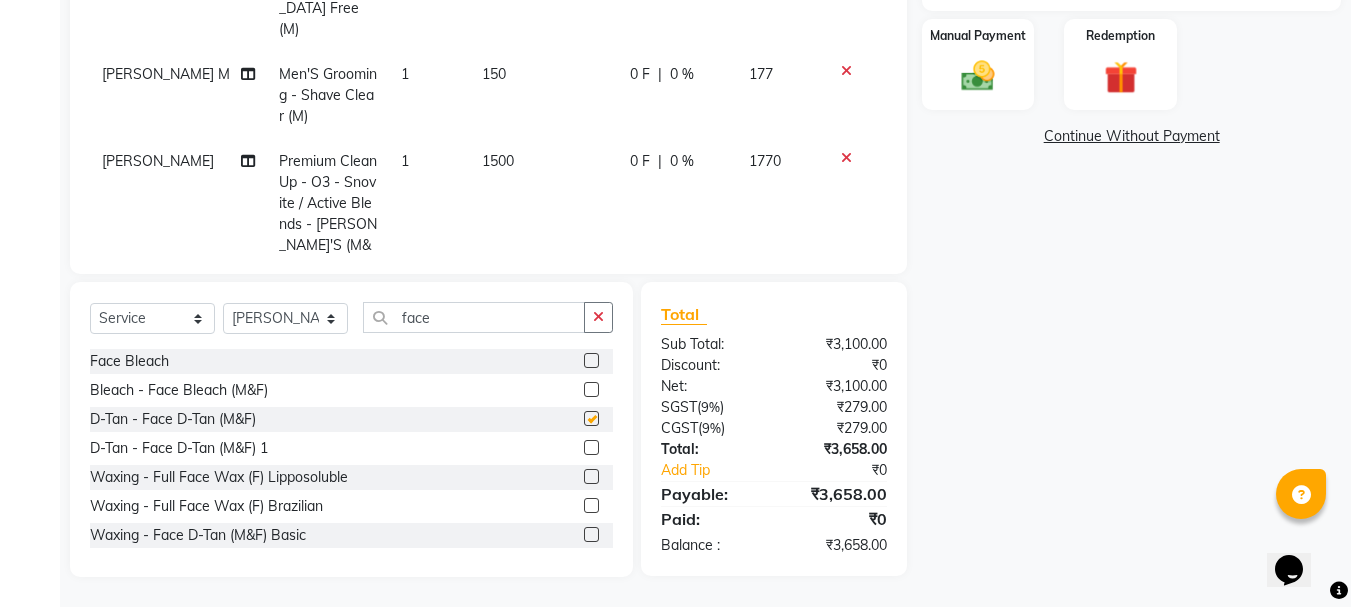 checkbox on "false" 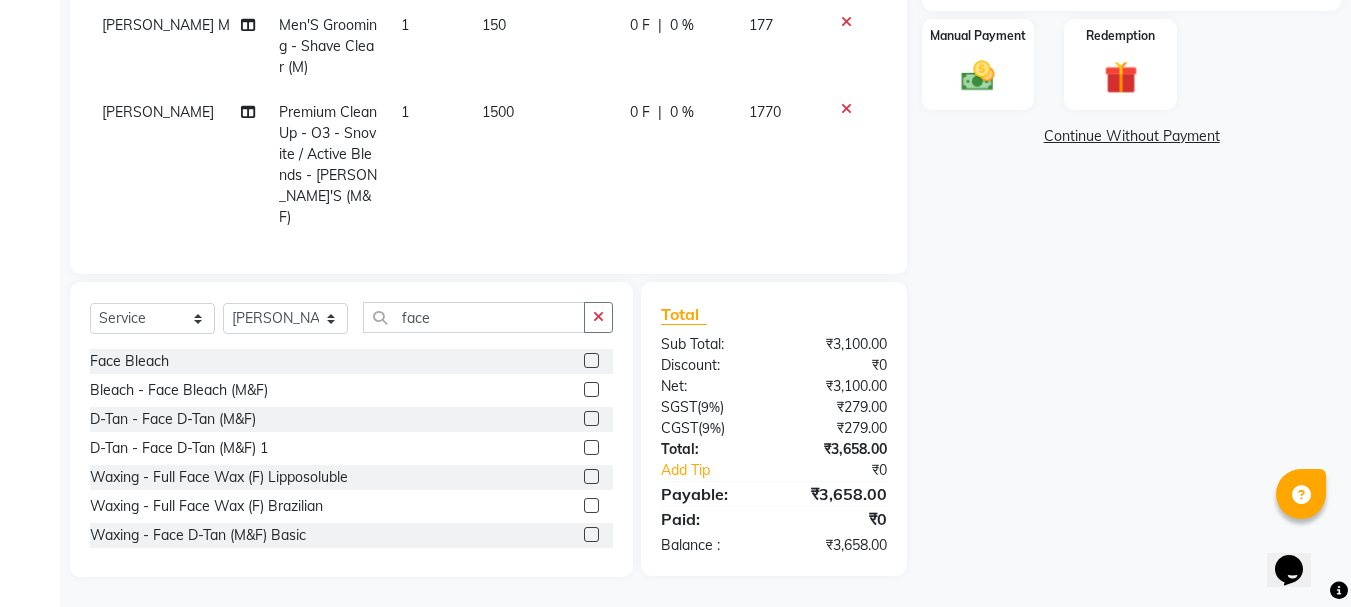 scroll, scrollTop: 90, scrollLeft: 0, axis: vertical 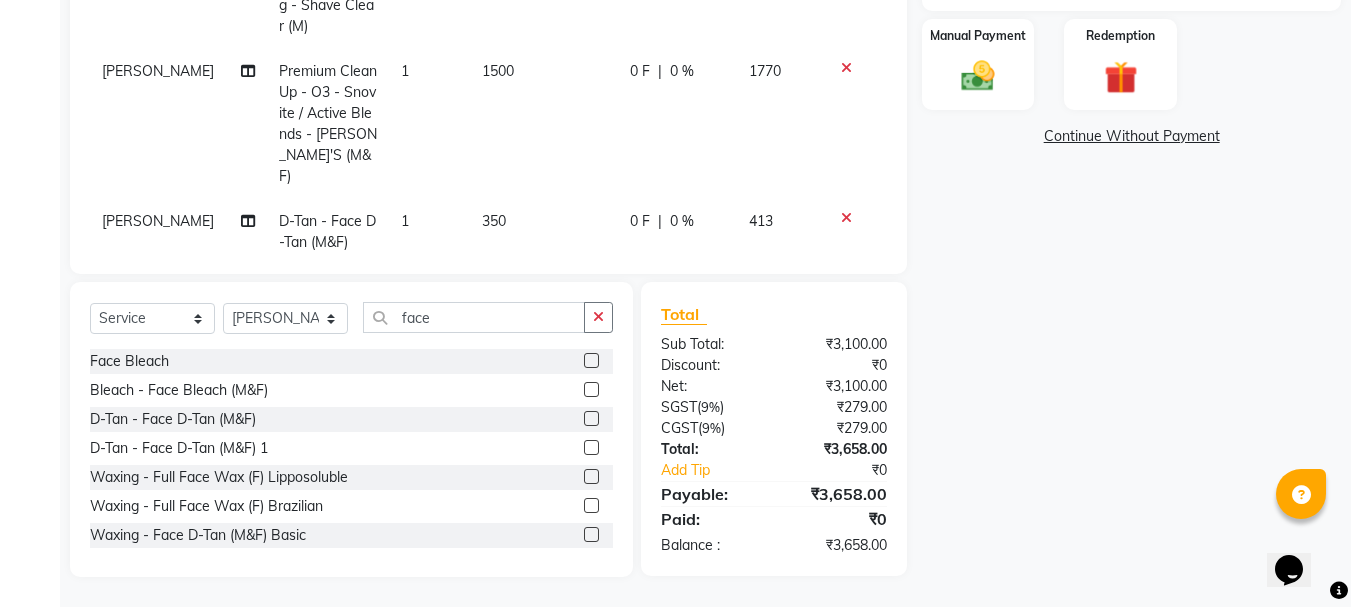 click on "350" 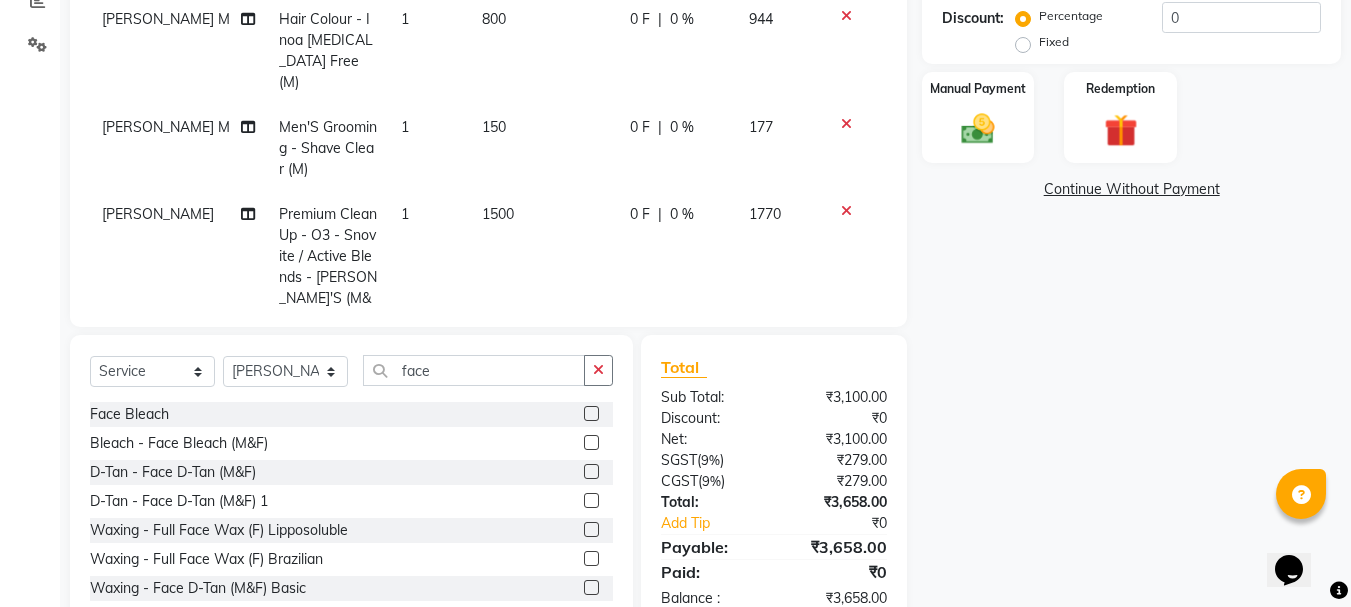 select on "41277" 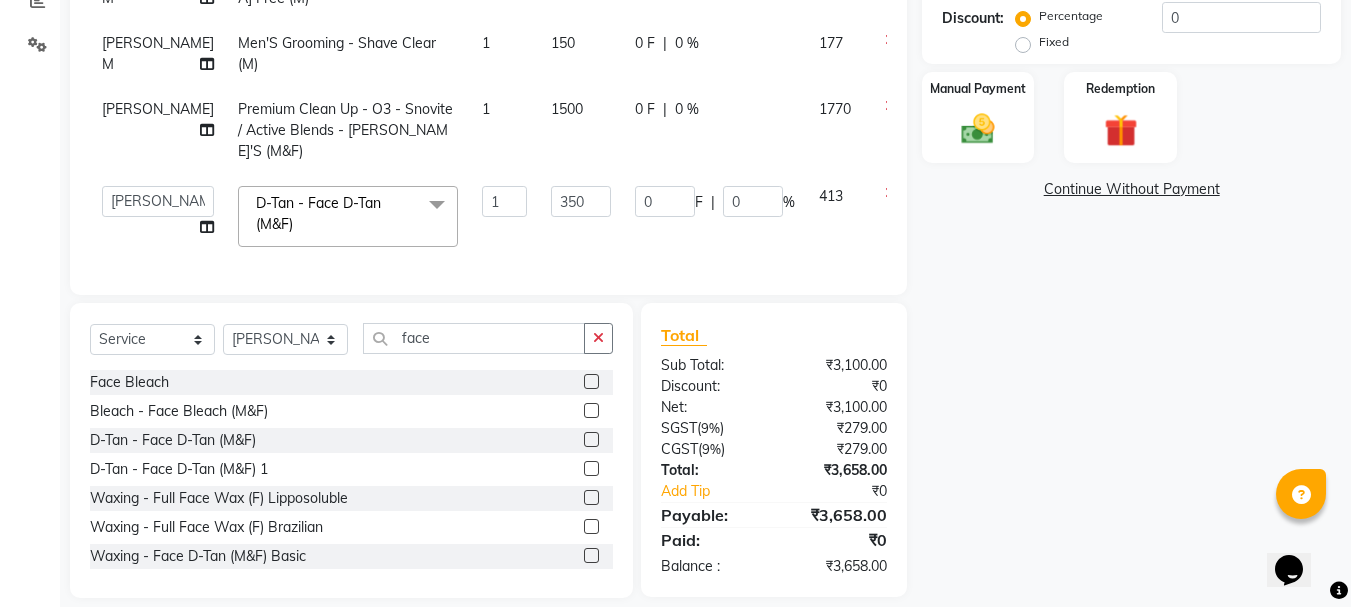 scroll, scrollTop: 456, scrollLeft: 0, axis: vertical 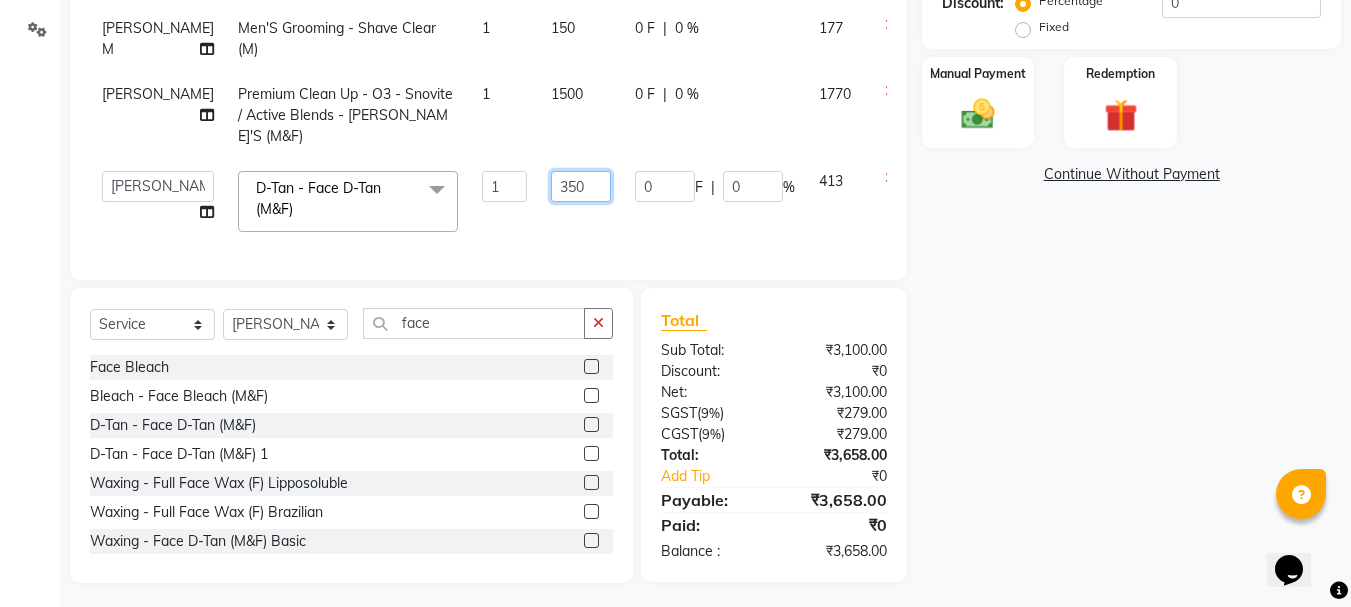 click on "350" 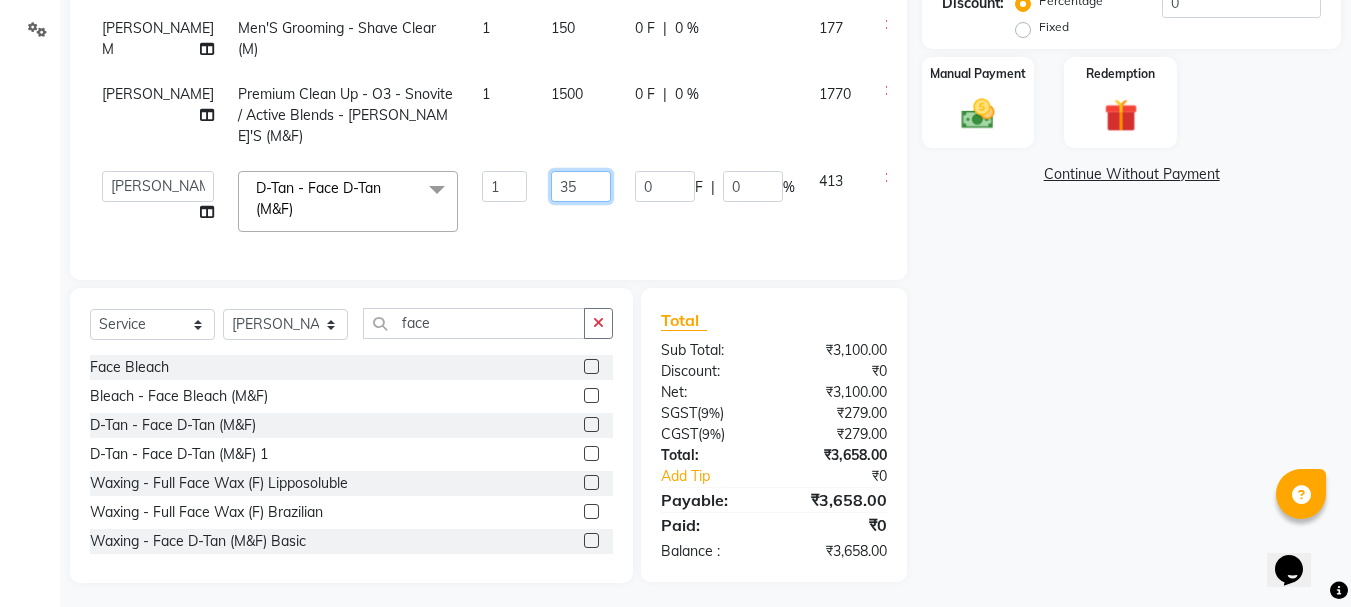 type on "3" 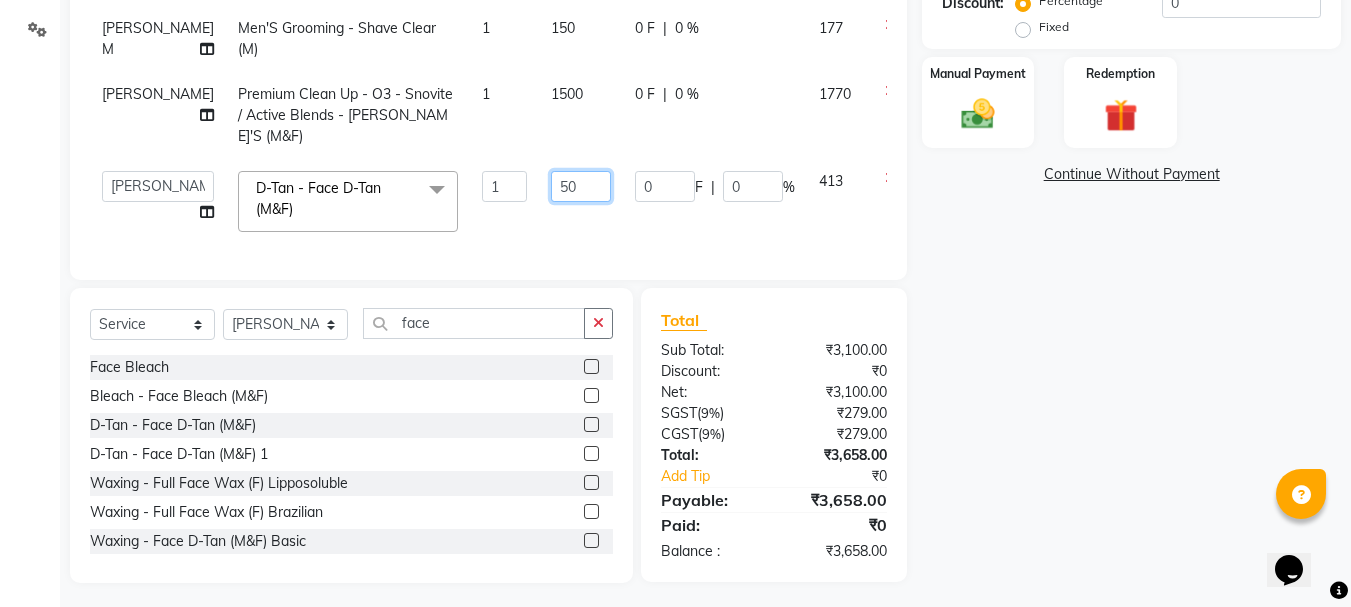 type on "500" 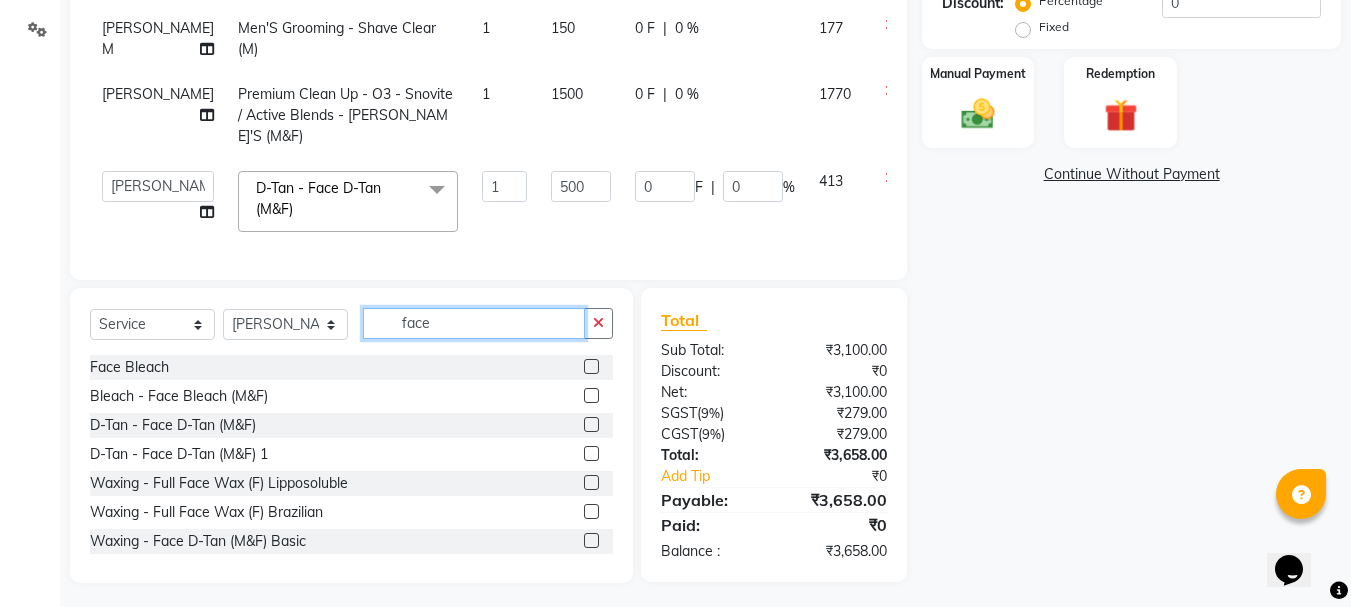 click on "Client [PHONE_NUMBER] Date [DATE] Invoice Number TH / RTFS /[PHONE_NUMBER] Services Stylist Service Qty Price Disc Total Action  [PERSON_NAME] M  HAIR WASH / CUT - Basic Stylist HAIR WASH / CUT (M) 1 300 0 F | 0 % 354  [PERSON_NAME] M  Hair Colour - Inoa [MEDICAL_DATA] Free (M) 1 800 0 F | 0 % 944  [PERSON_NAME] M  Men'S Grooming - Shave Clear (M) 1 150 0 F | 0 % 177 [PERSON_NAME]  Premium Clean Up - O3 - Snovite / Active Blends - [PERSON_NAME]'S (M&F) 1 1500 0 F | 0 % 1770  [PERSON_NAME]   [PERSON_NAME] A    [PERSON_NAME]   [PERSON_NAME]   [PERSON_NAME] .[PERSON_NAME]   House sale   [PERSON_NAME]    [PERSON_NAME]     Manager   [PERSON_NAME]   [PERSON_NAME]   [PERSON_NAME]   [PERSON_NAME]   [PERSON_NAME] [PERSON_NAME] M    [PERSON_NAME]    [PERSON_NAME]    [PERSON_NAME] - Face D-Tan (M&F)  x Back Full Bleach Back Half Bleach Face Bleach Full Body Bleach Hands Bleach Legs Full Bleach Legs Half Bleach Stomach Bleach Bleach - Face Bleach (M&F) Bleach - Full Back ( Including Neck ) (F) Bleach - Half Back (F) Bleach - Full Hands (M&F)" 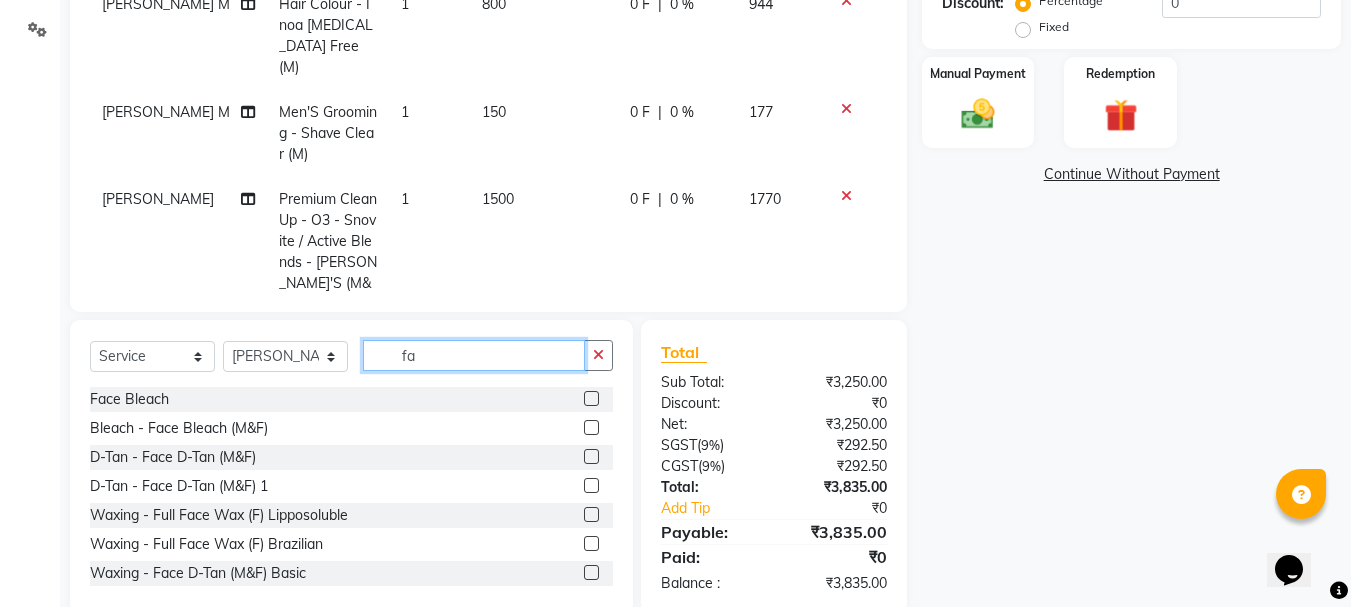 type on "f" 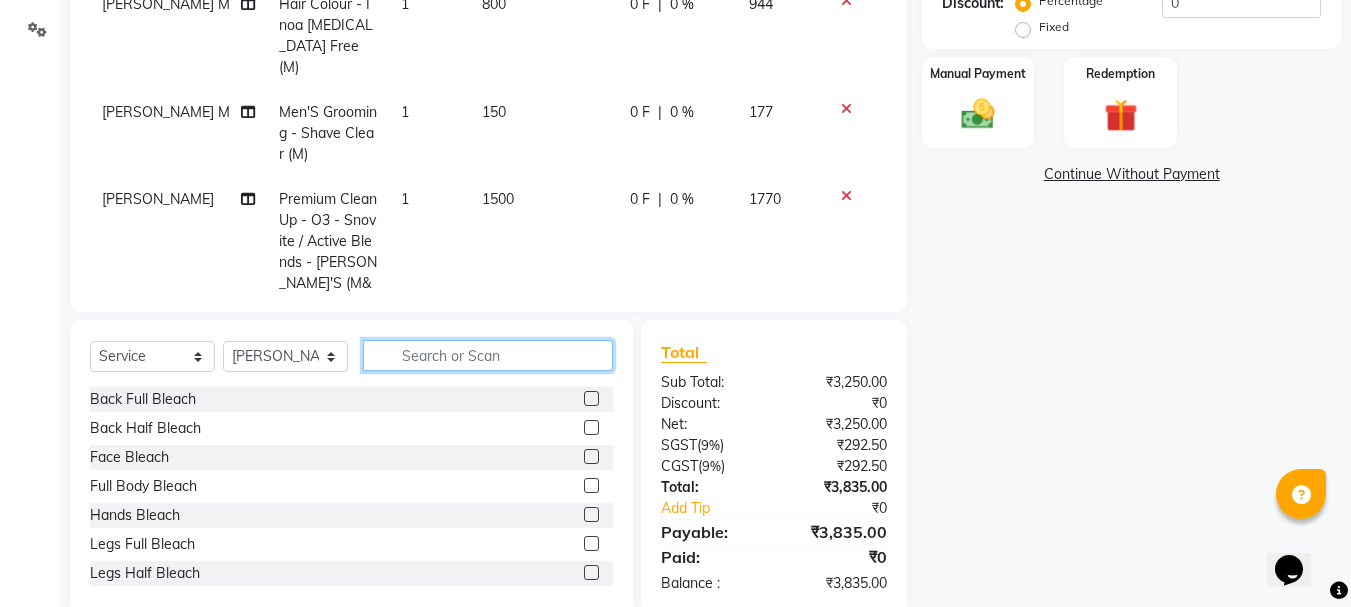 click 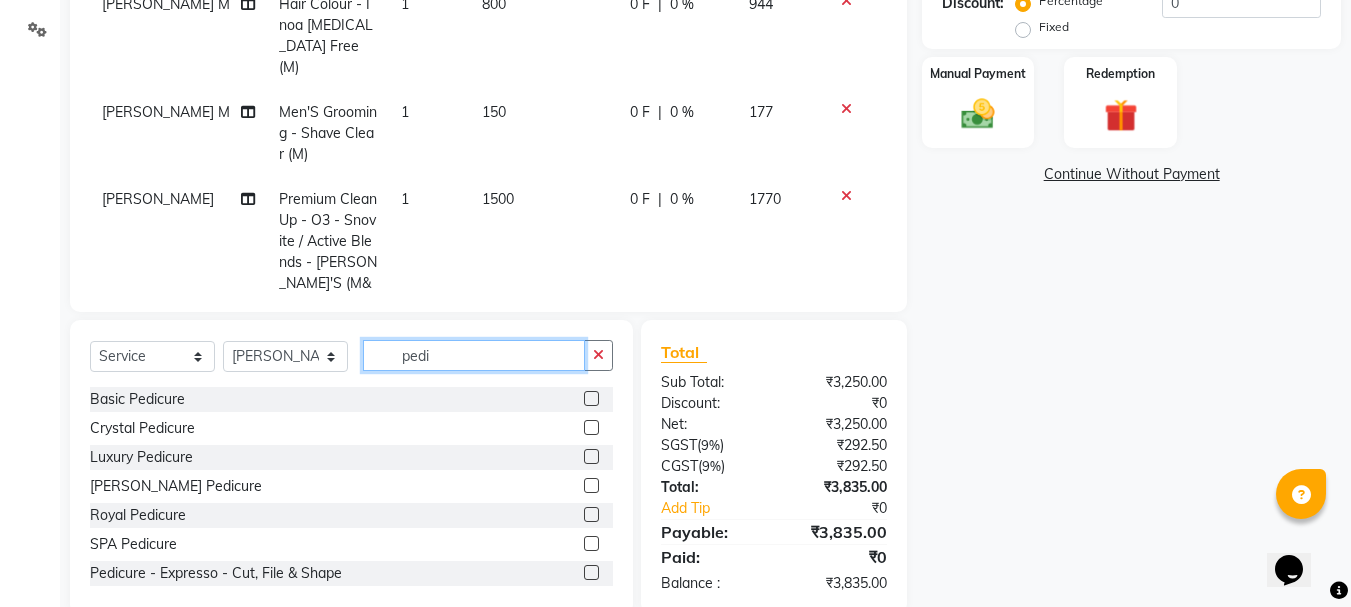 type on "pedi" 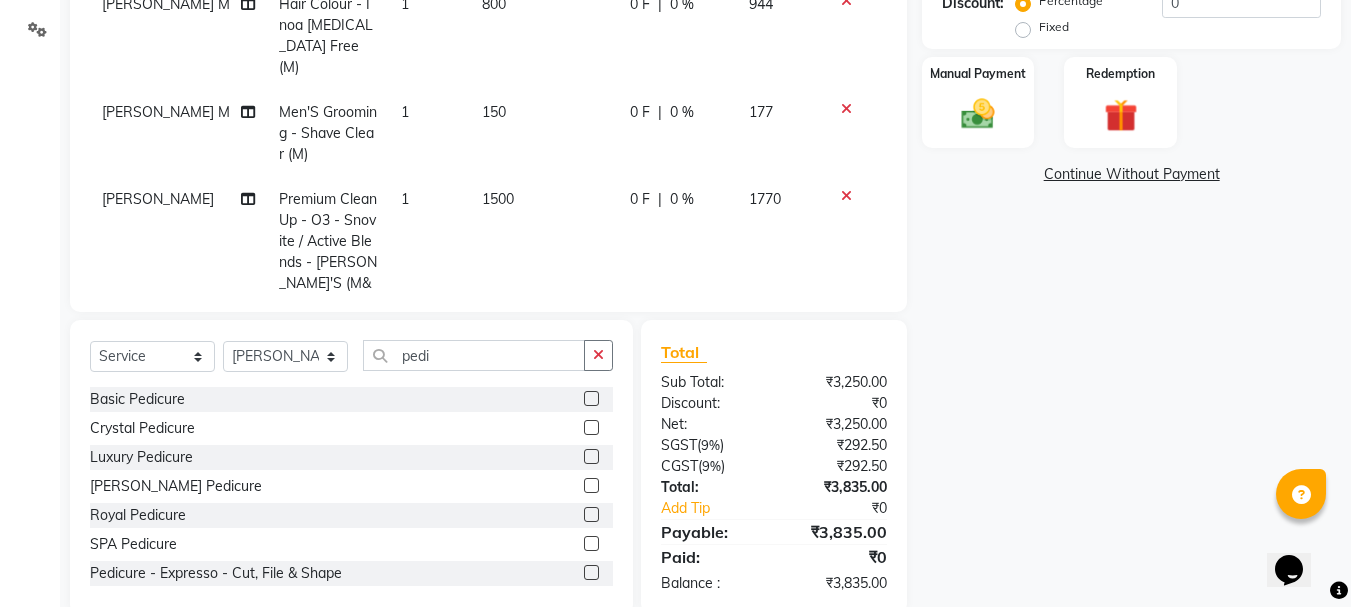 click 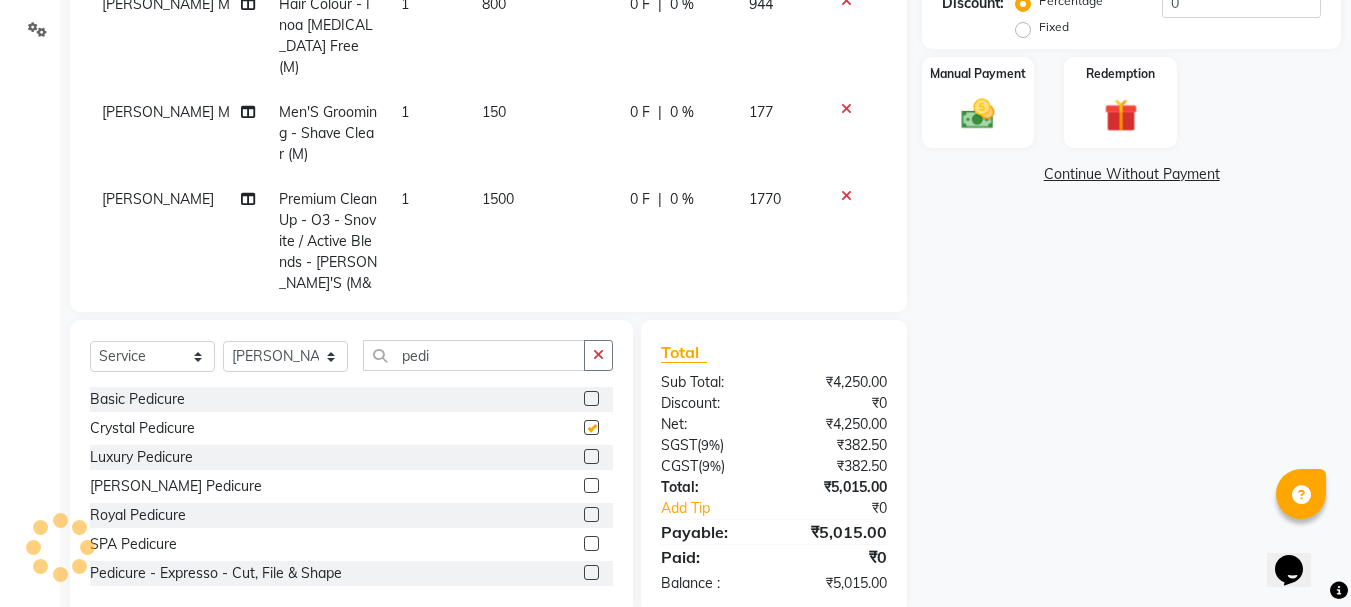 checkbox on "false" 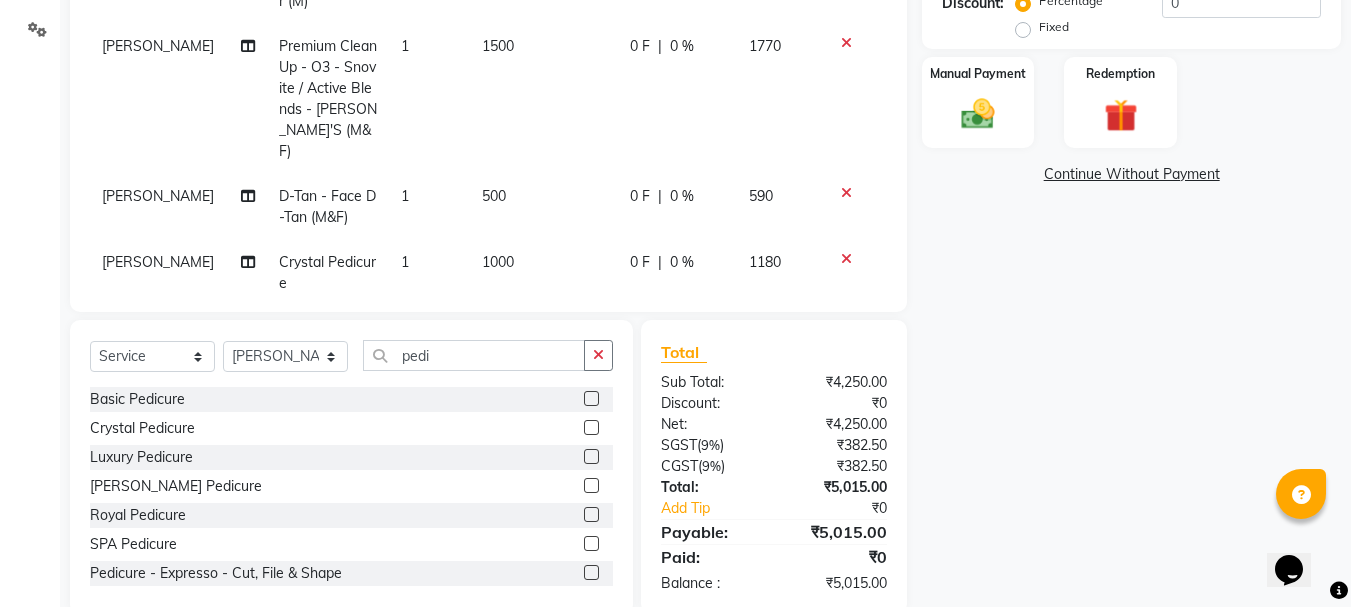 scroll, scrollTop: 156, scrollLeft: 0, axis: vertical 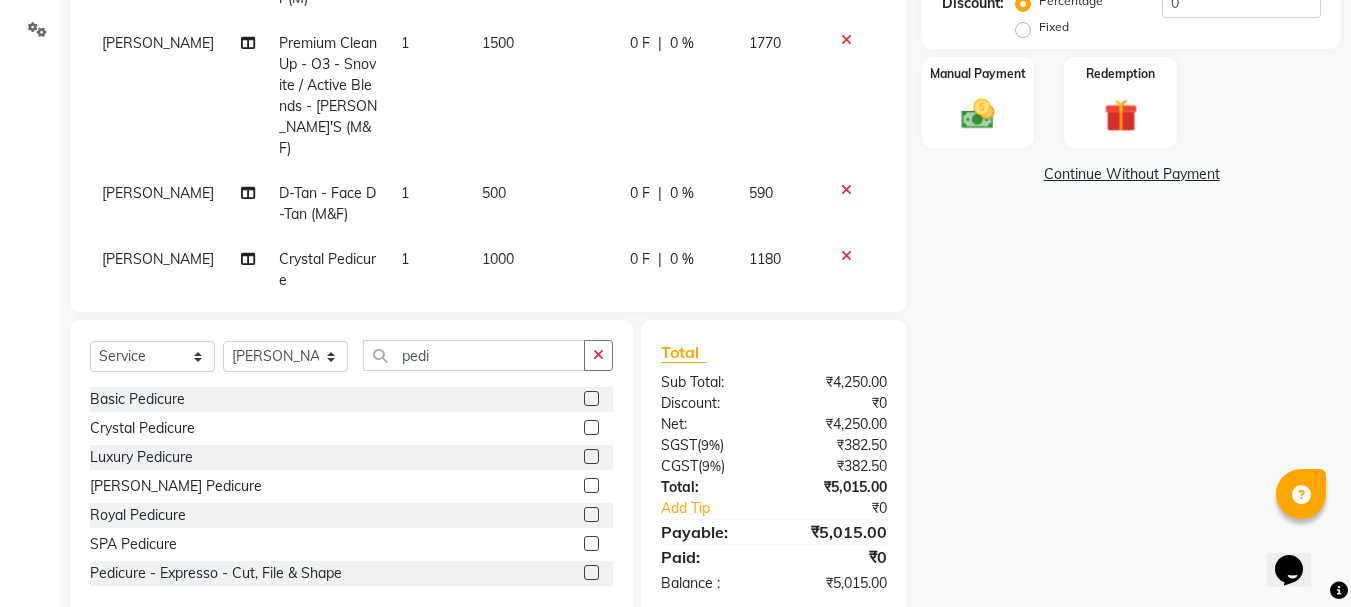 click on "1000" 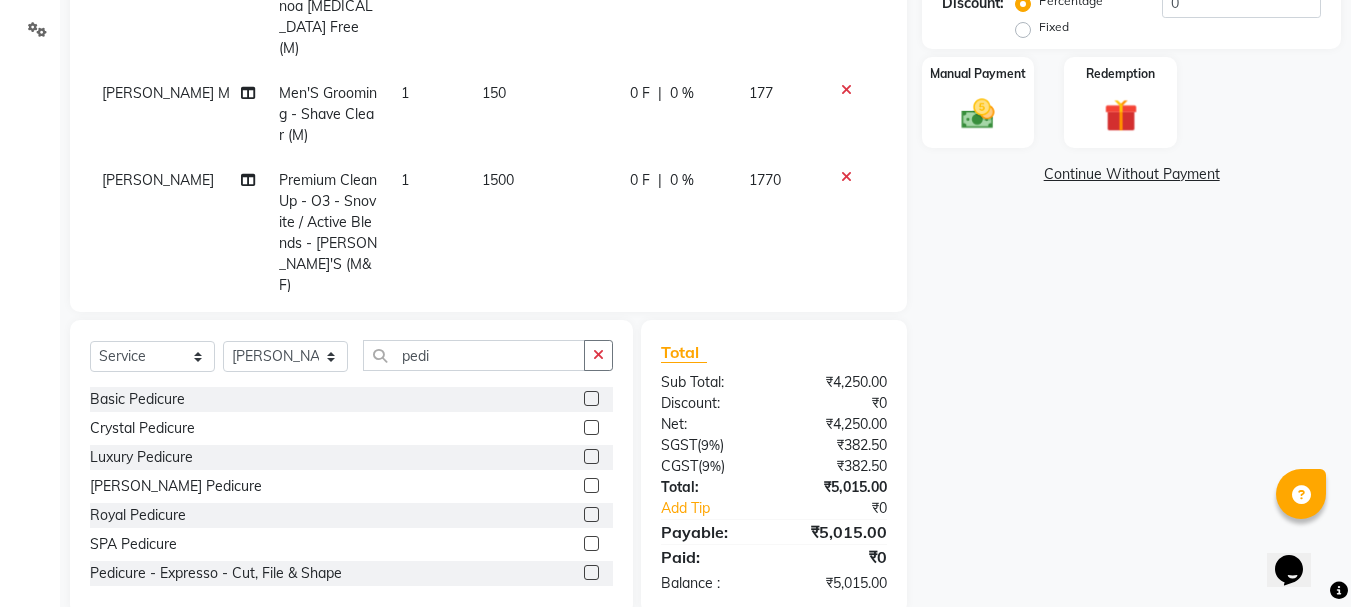 select on "41277" 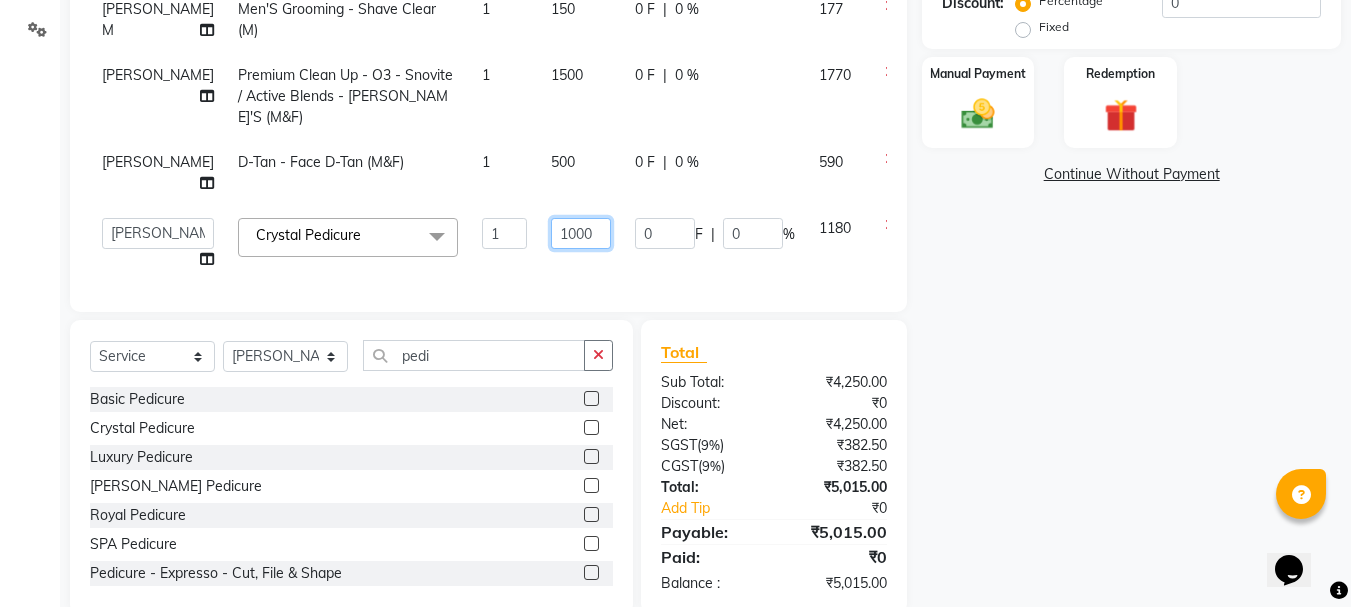 click on "1000" 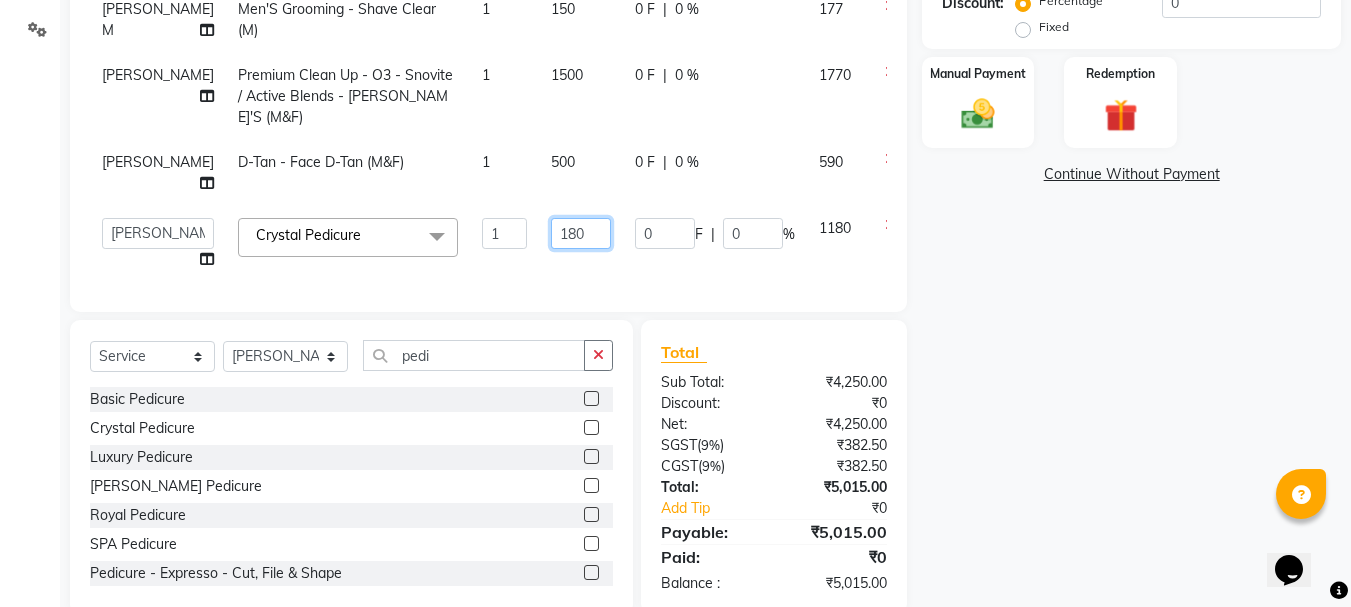 type on "1800" 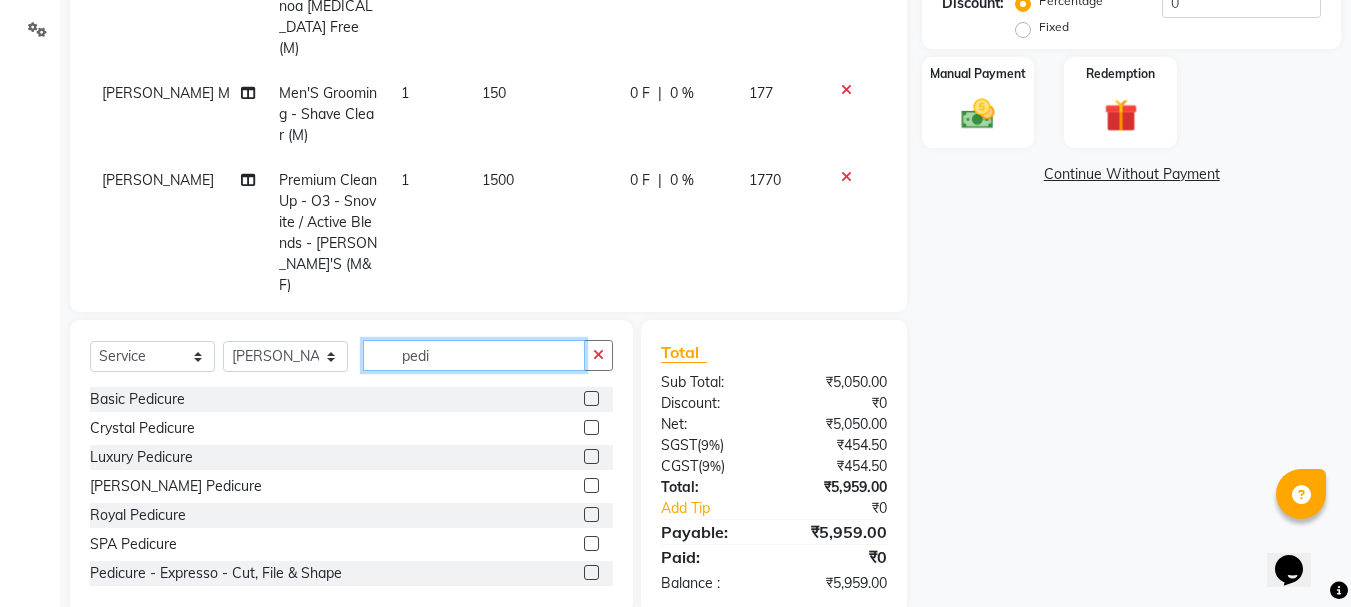click on "pedi" 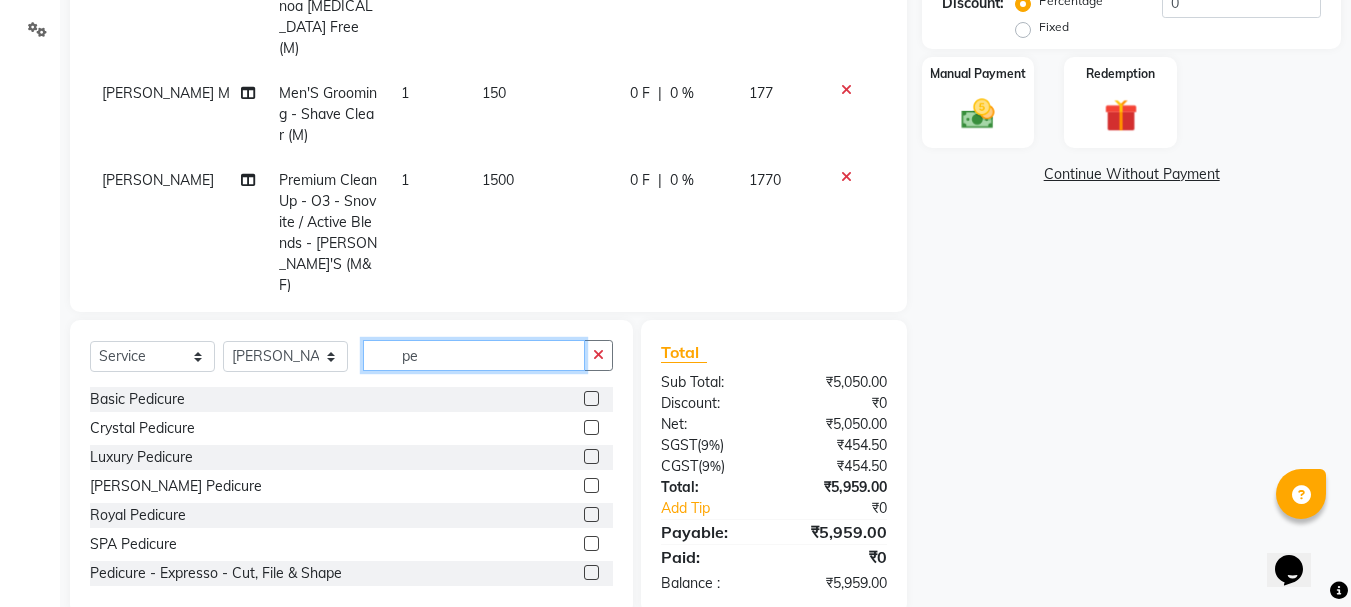 type on "p" 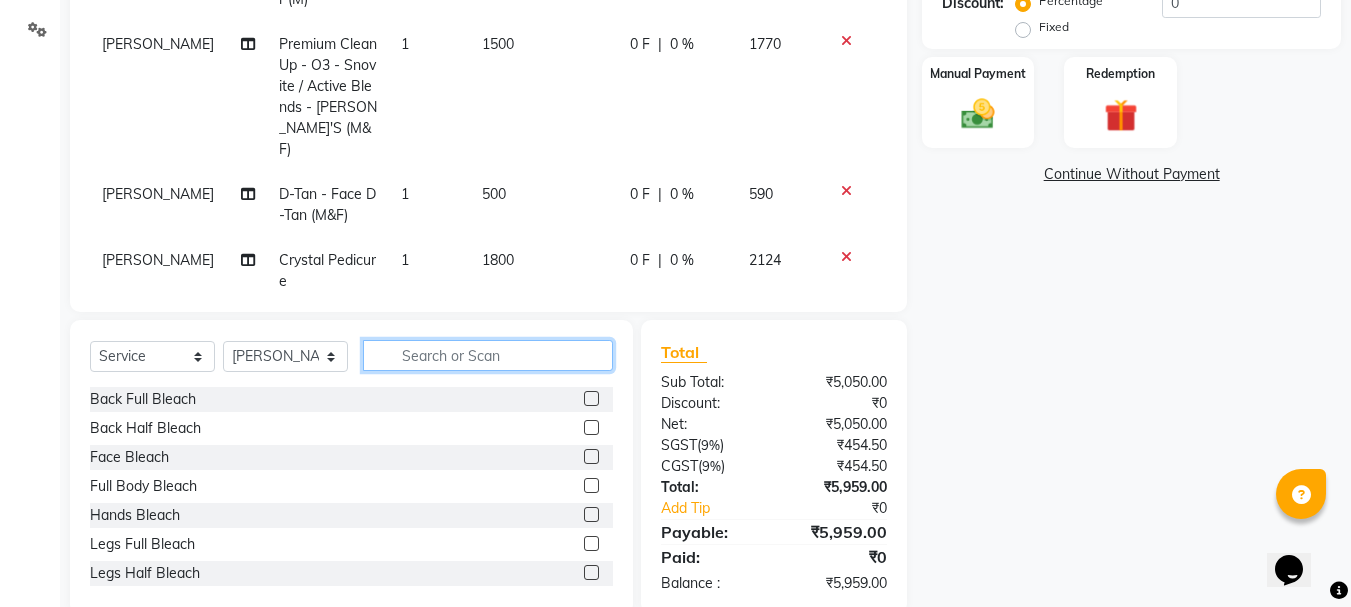 scroll, scrollTop: 156, scrollLeft: 0, axis: vertical 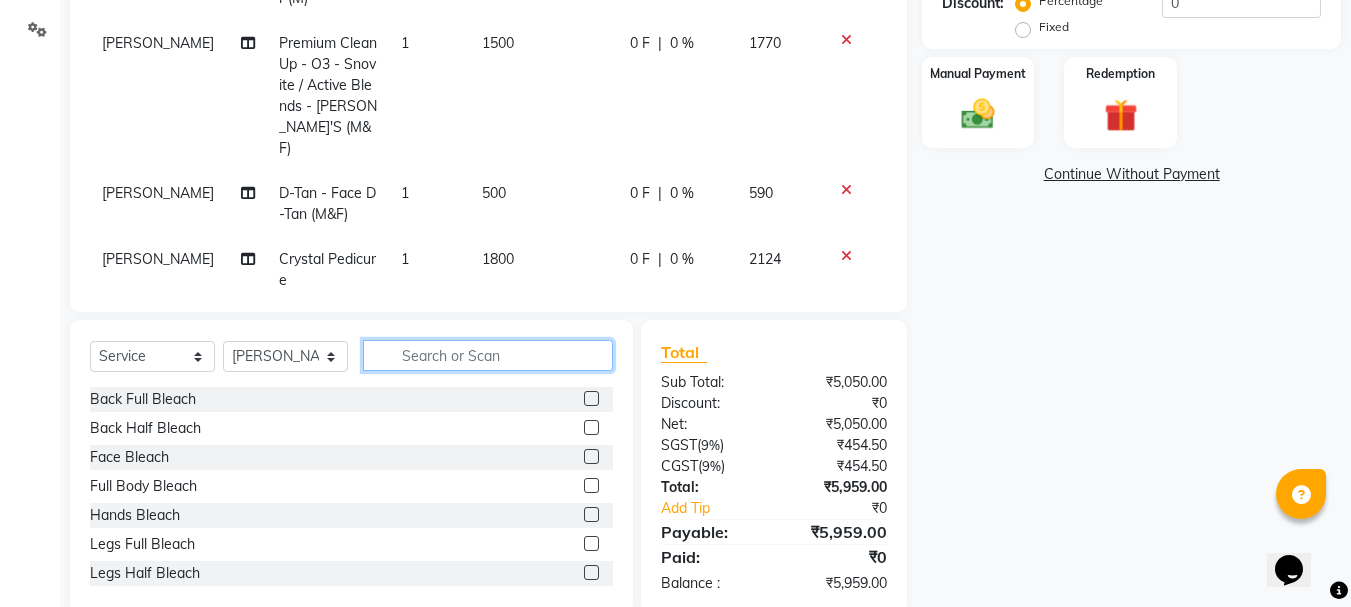 type 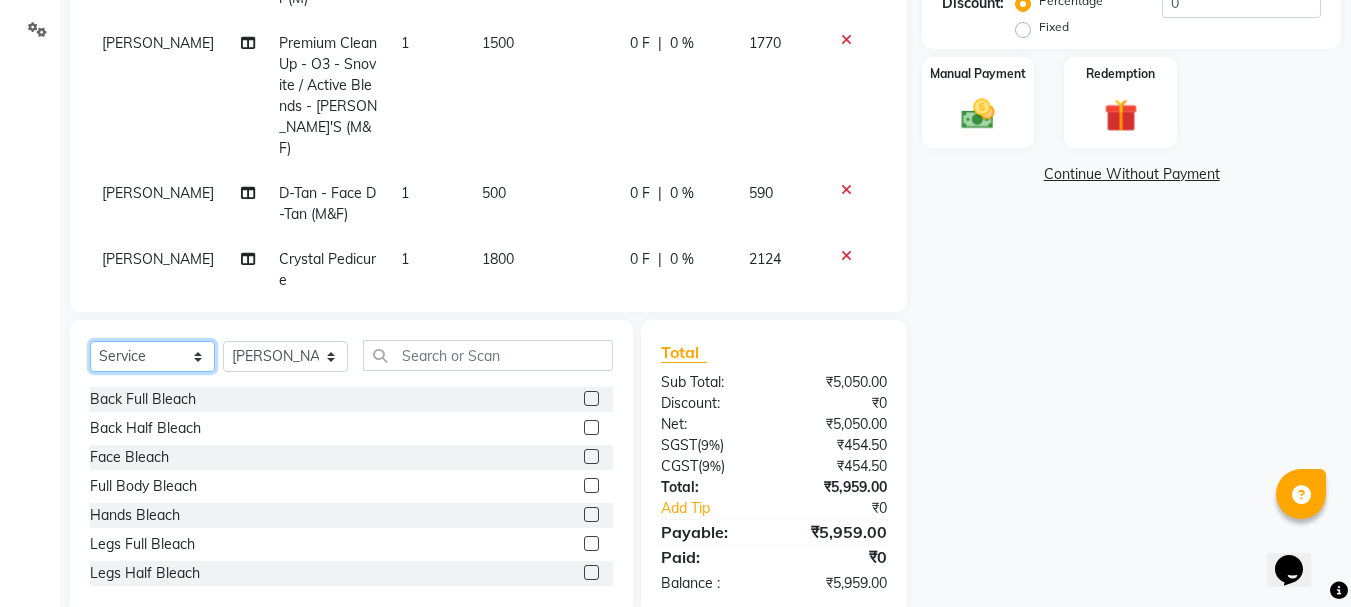 click on "Select  Service  Product  Membership  Package Voucher Prepaid Gift Card" 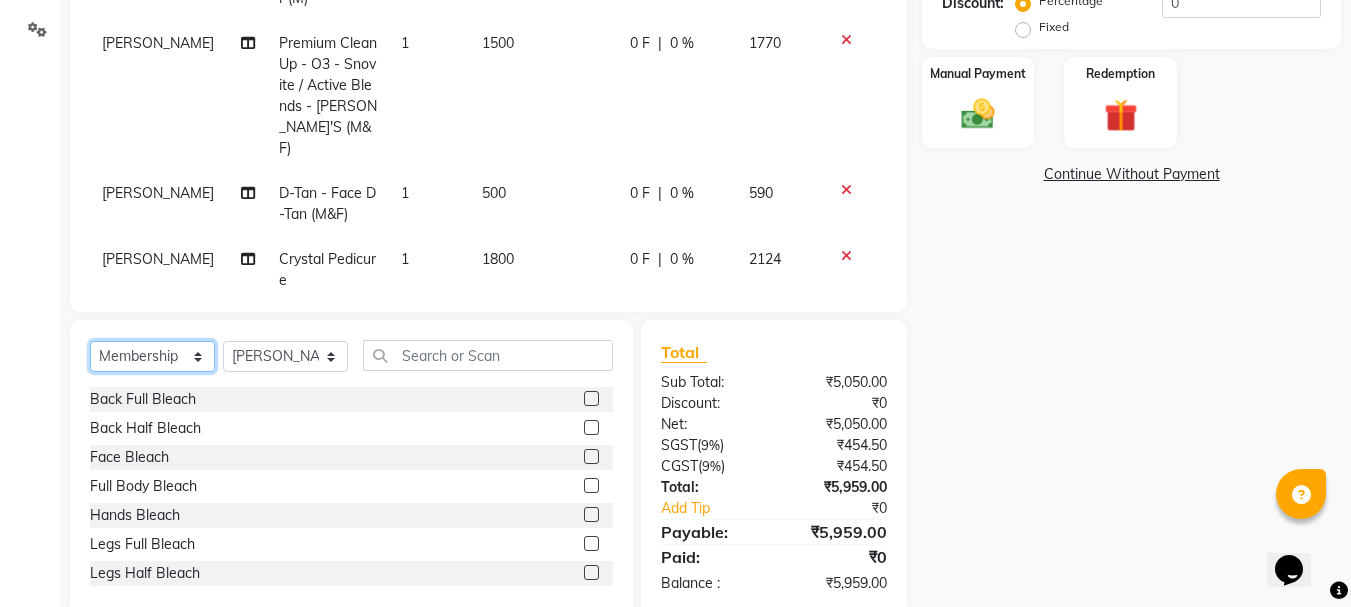 click on "Select  Service  Product  Membership  Package Voucher Prepaid Gift Card" 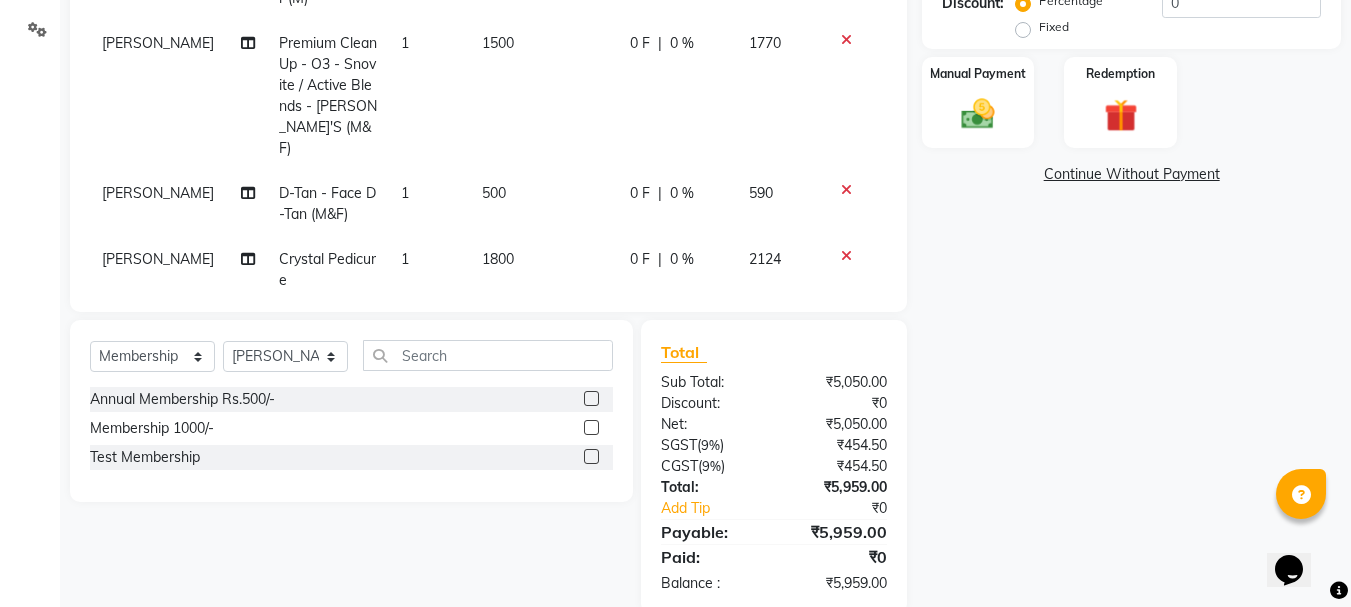 click 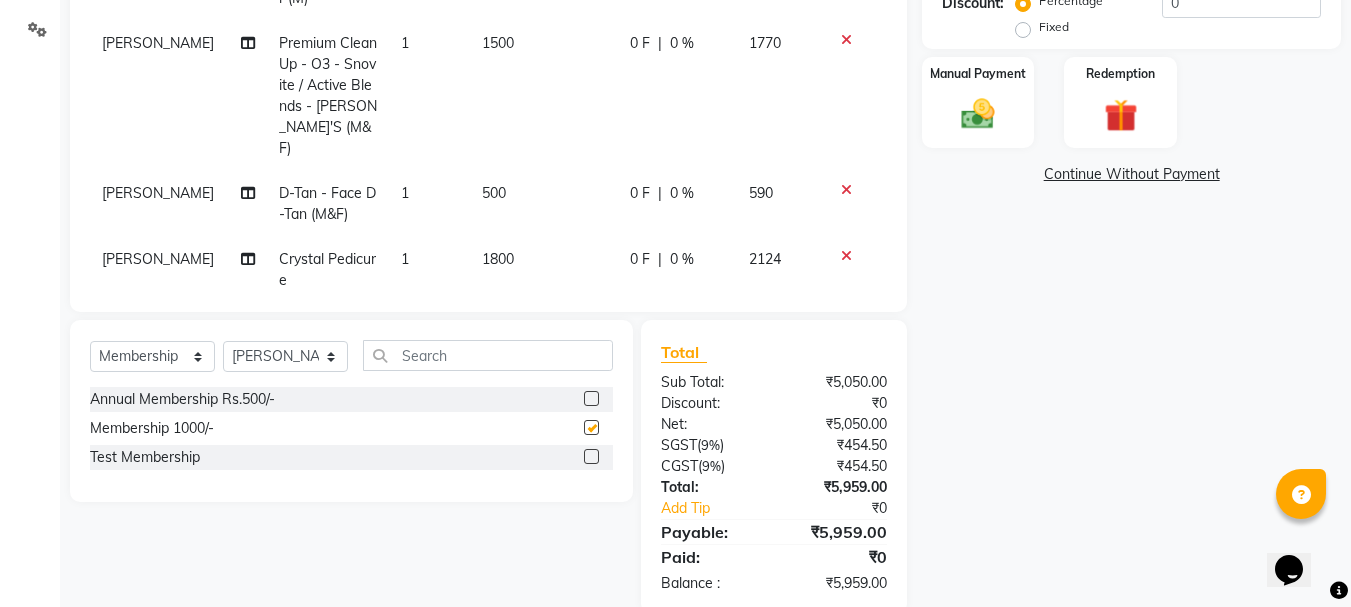 select on "select" 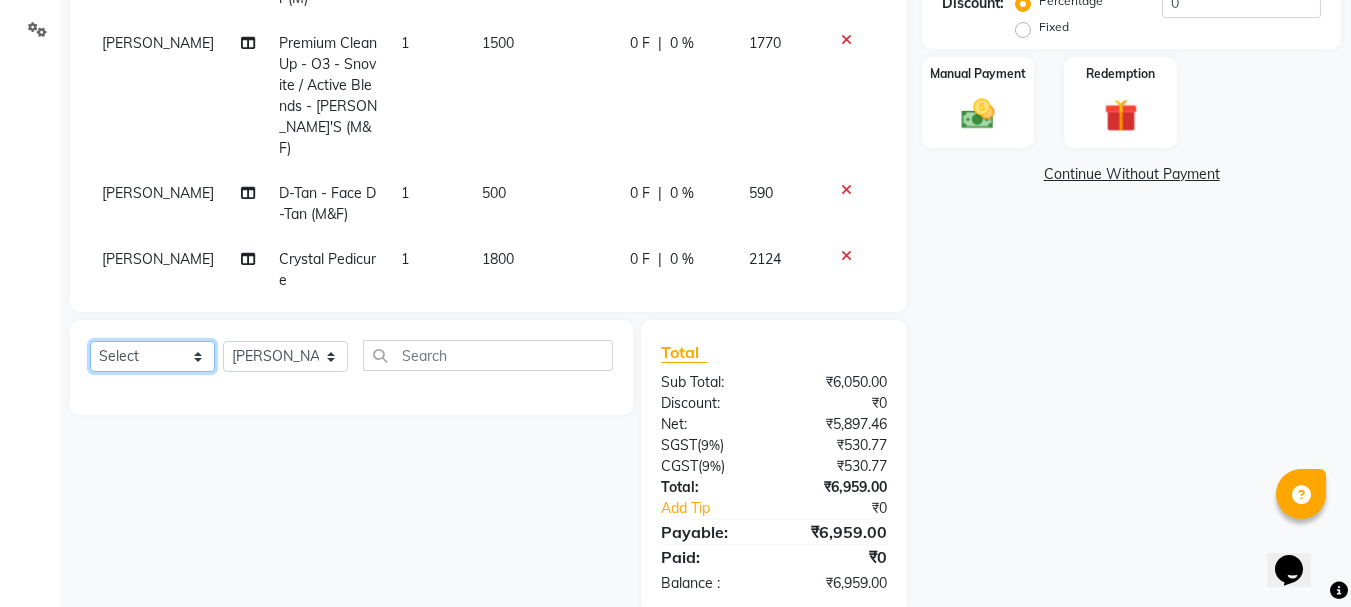 click on "Select  Service  Product  Package Voucher Prepaid Gift Card" 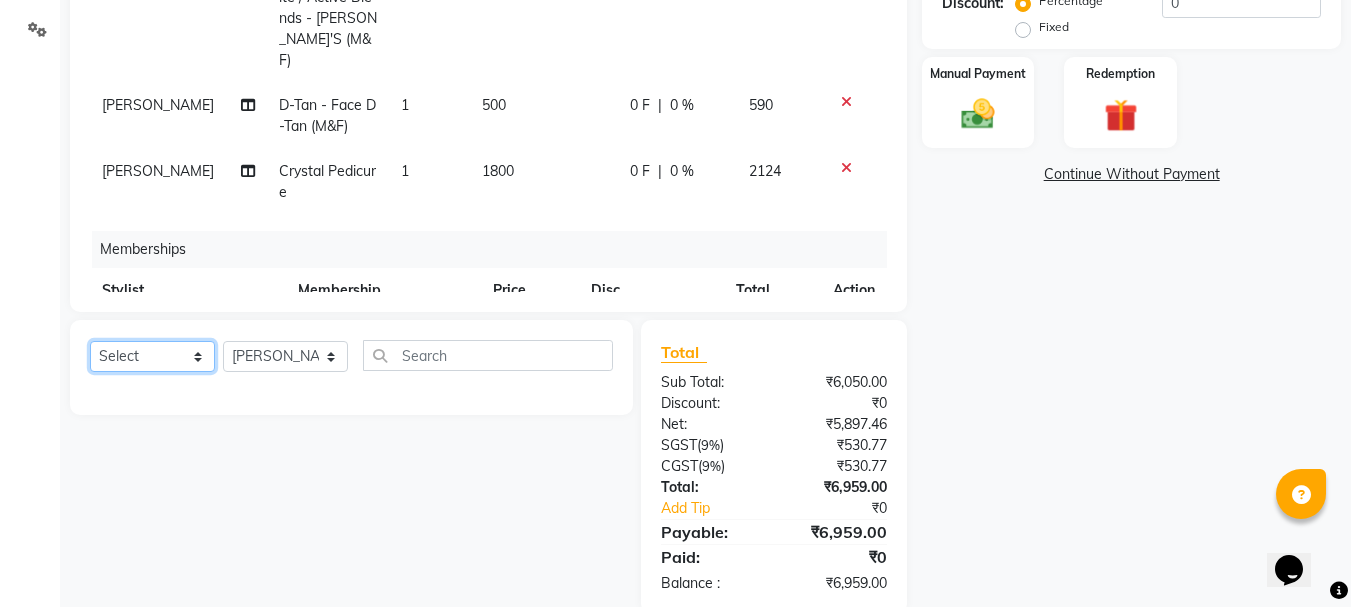 scroll, scrollTop: 299, scrollLeft: 0, axis: vertical 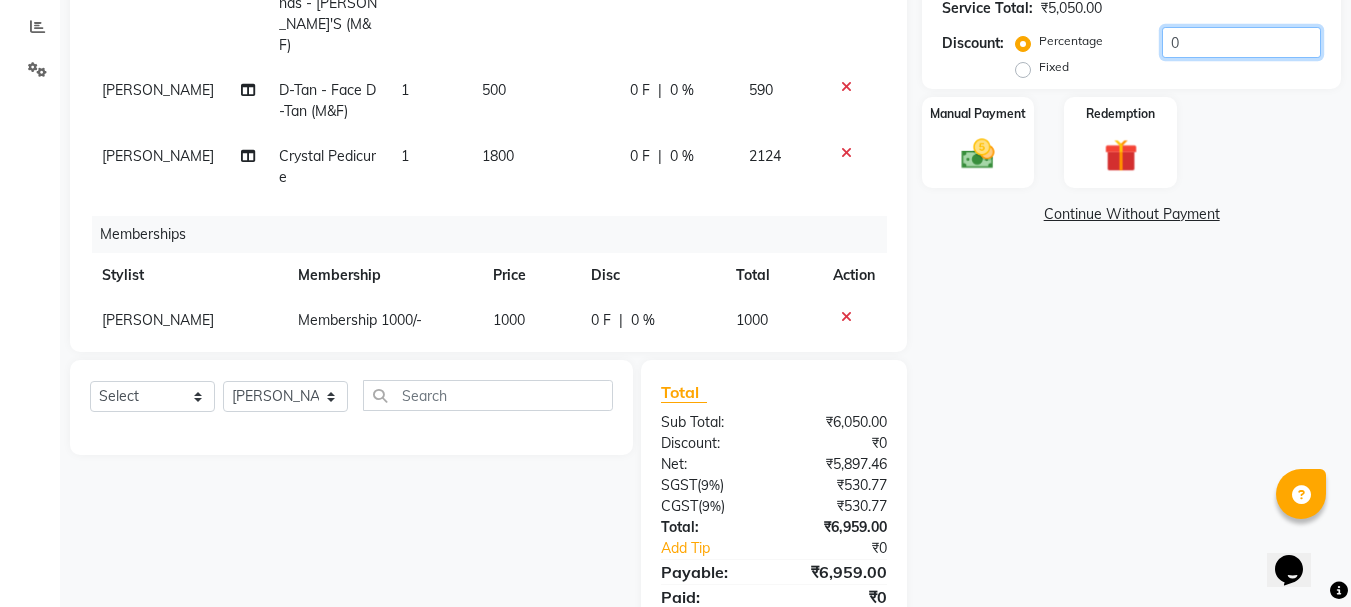 click on "0" 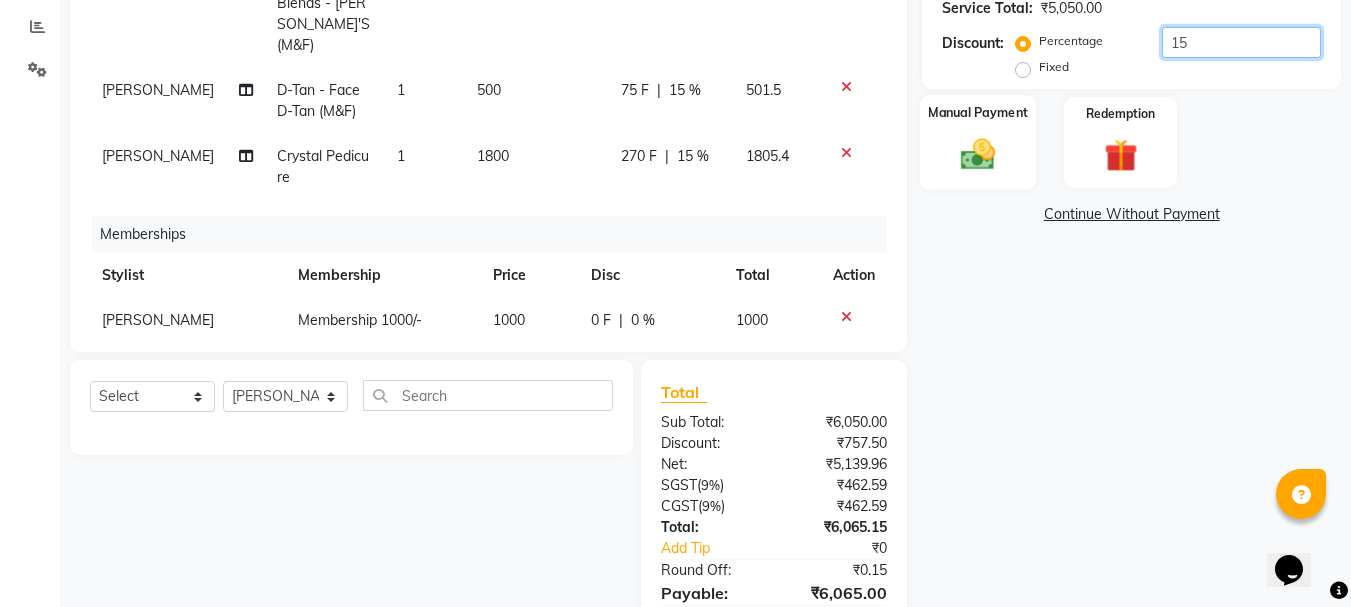 type on "15" 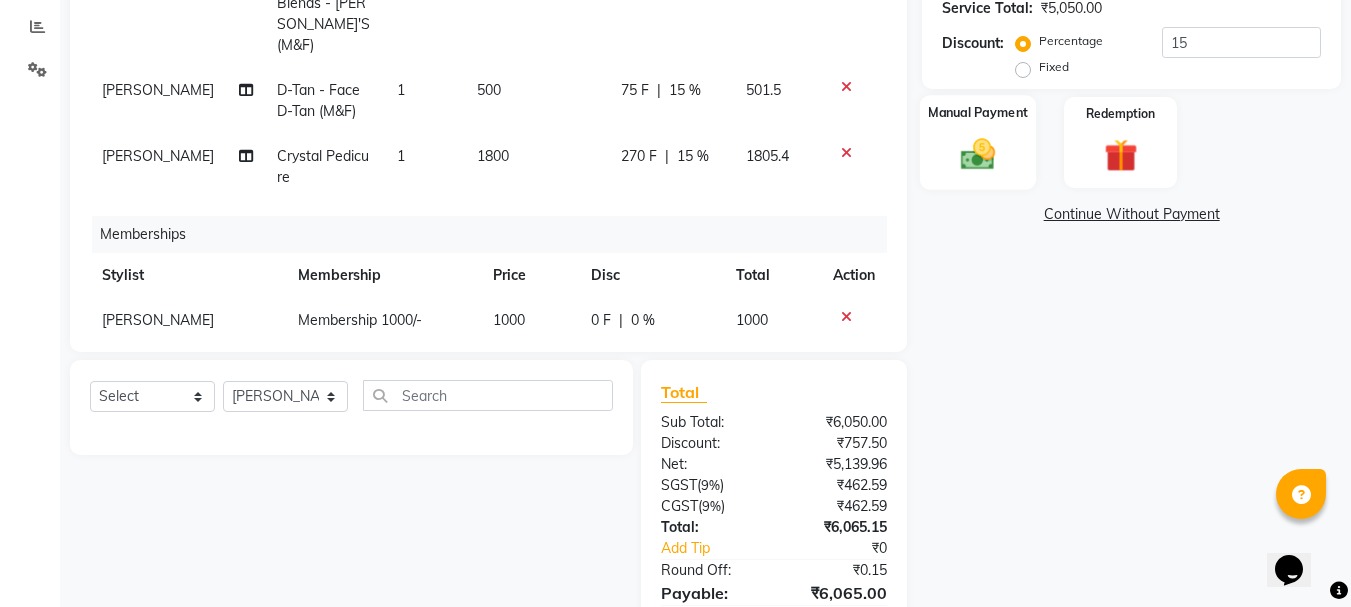 click 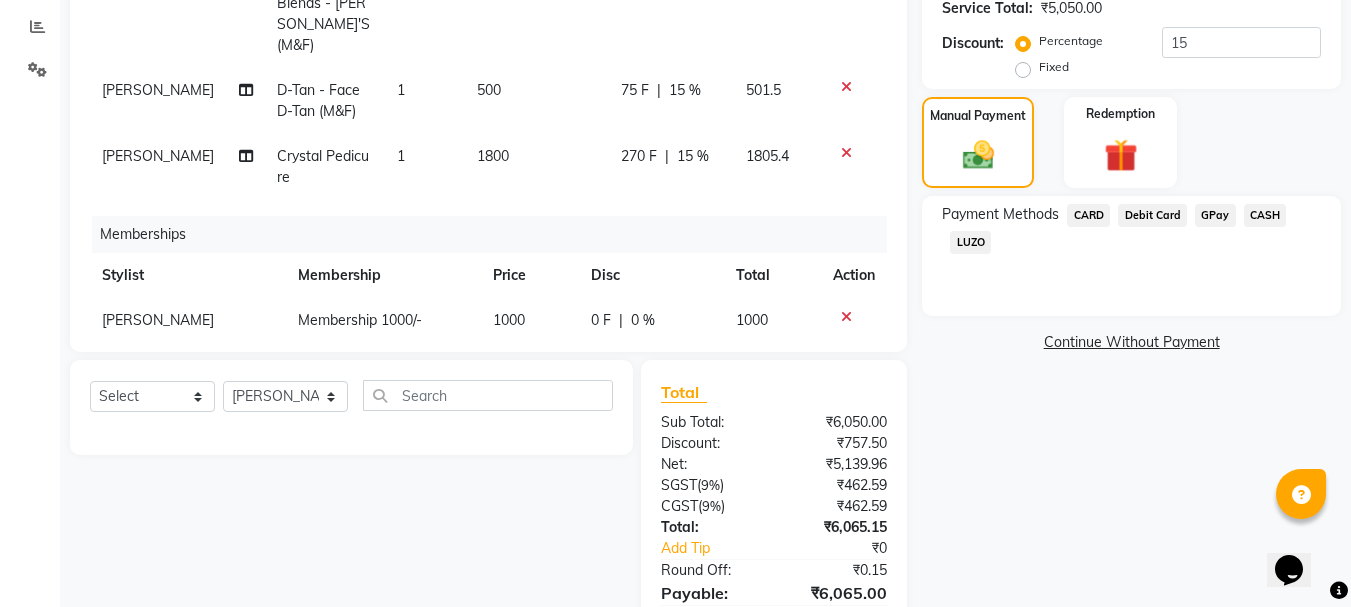 scroll, scrollTop: 514, scrollLeft: 0, axis: vertical 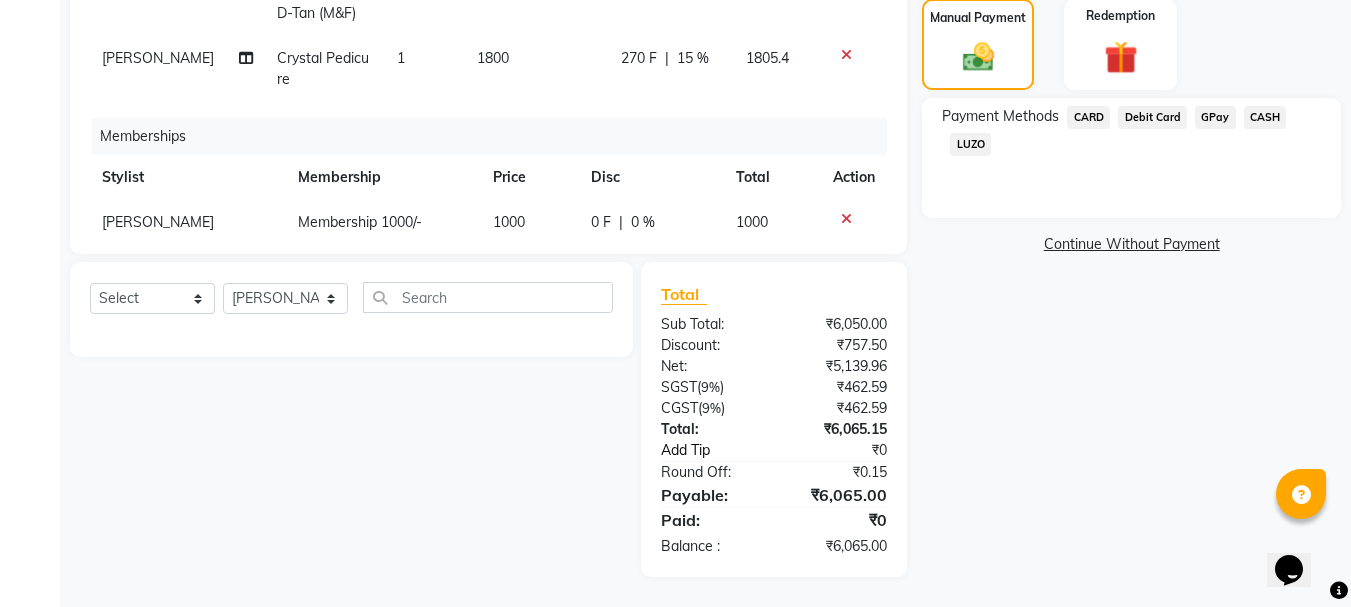 click on "Add Tip" 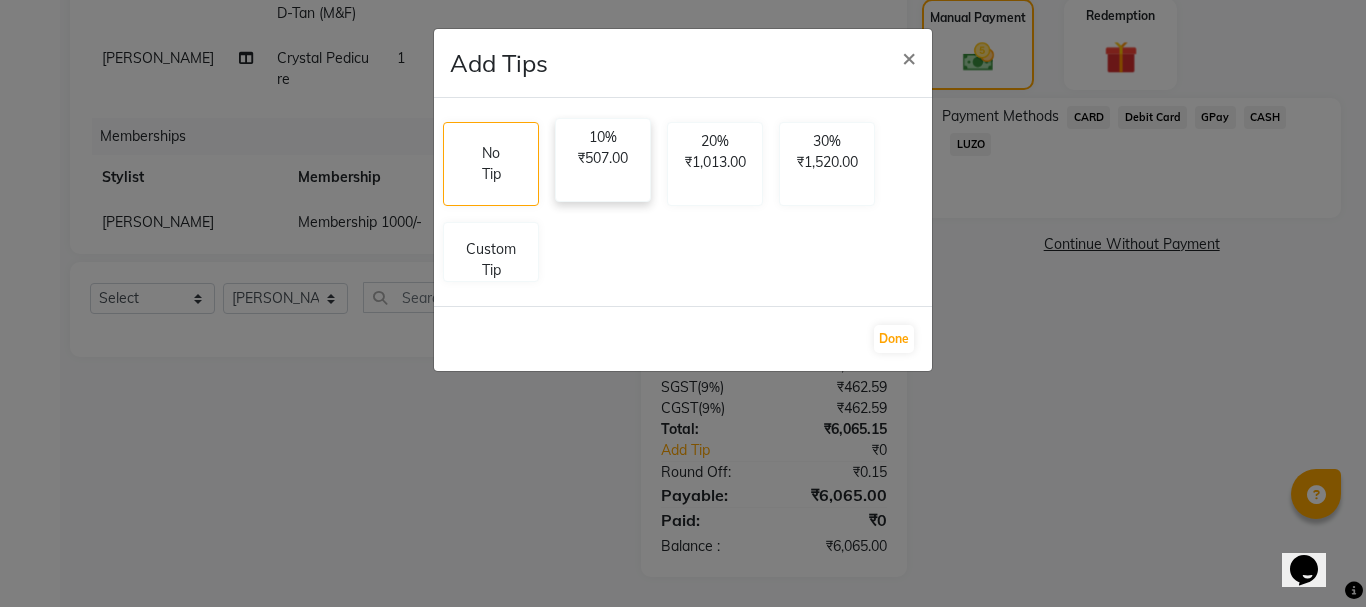click on "10% ₹507.00" 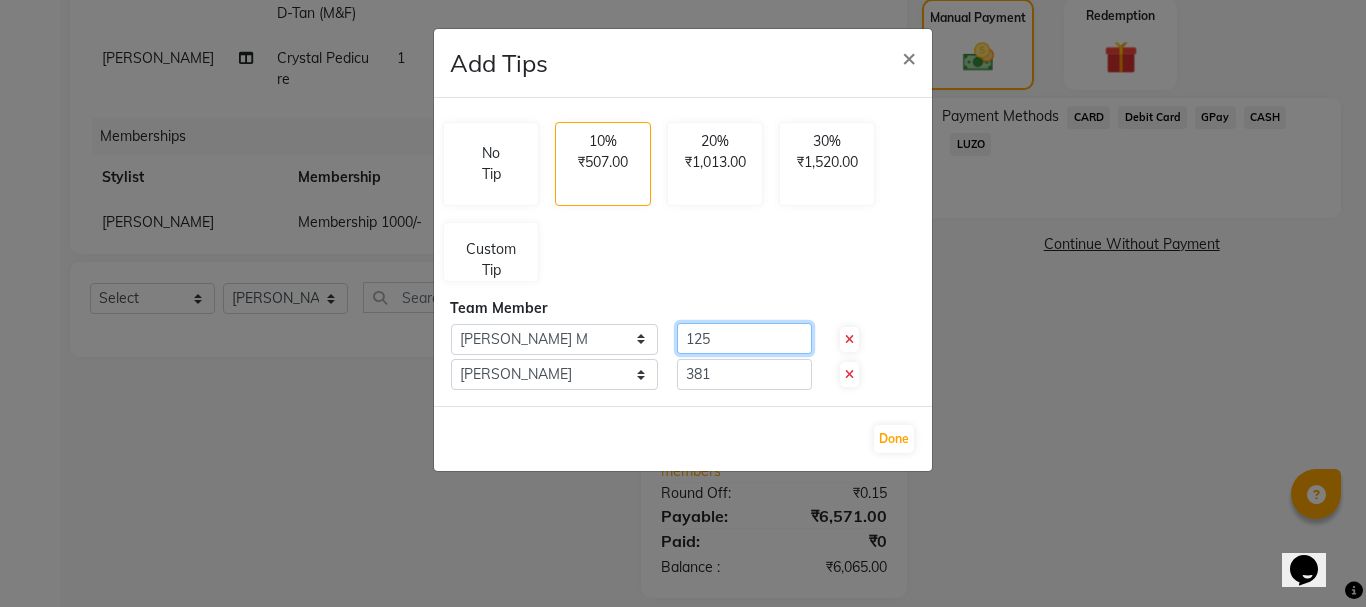 click on "125" 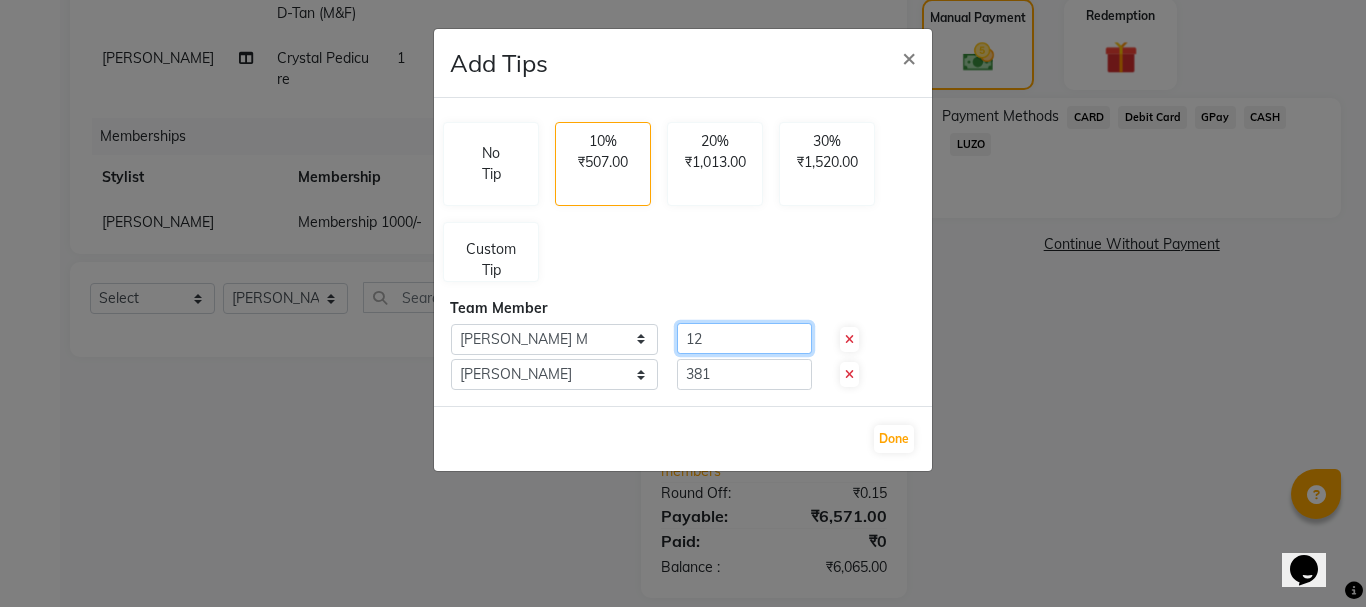 type on "1" 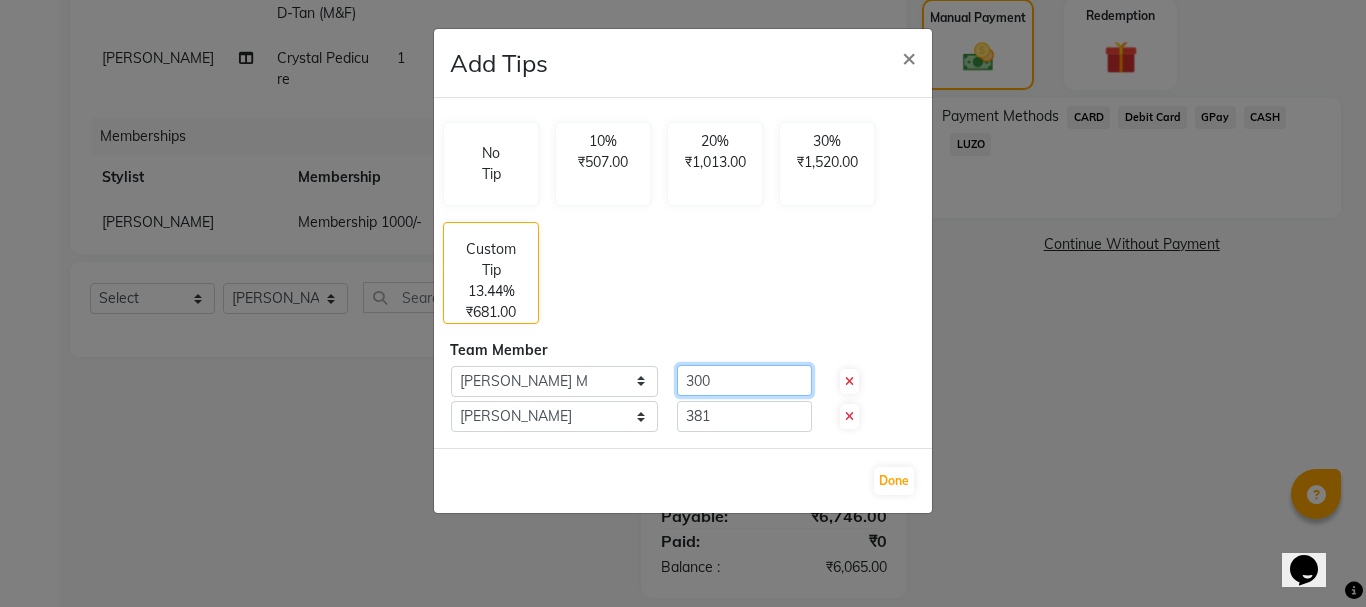 type on "300" 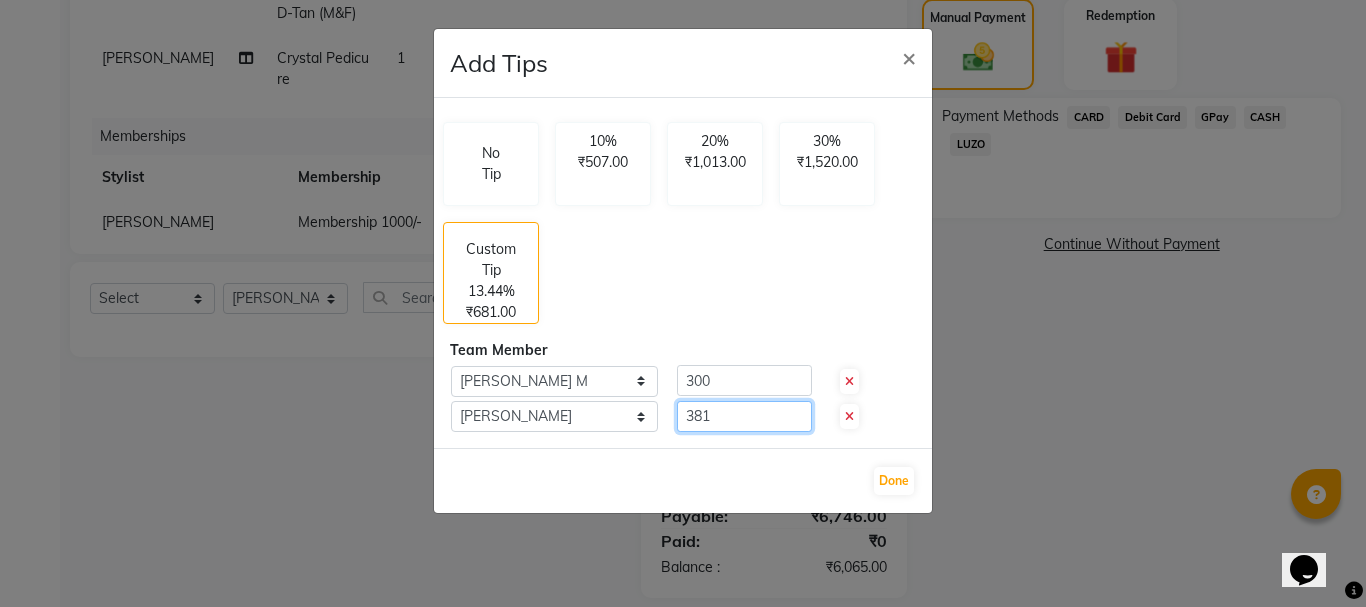 click on "381" 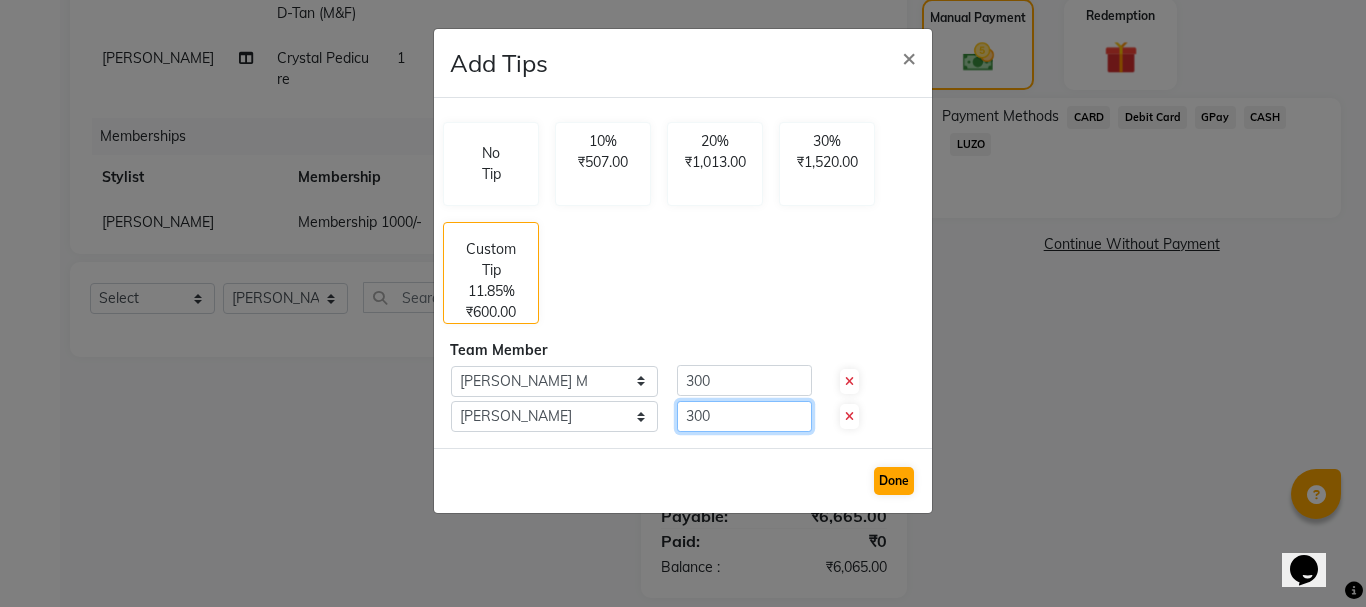 type on "300" 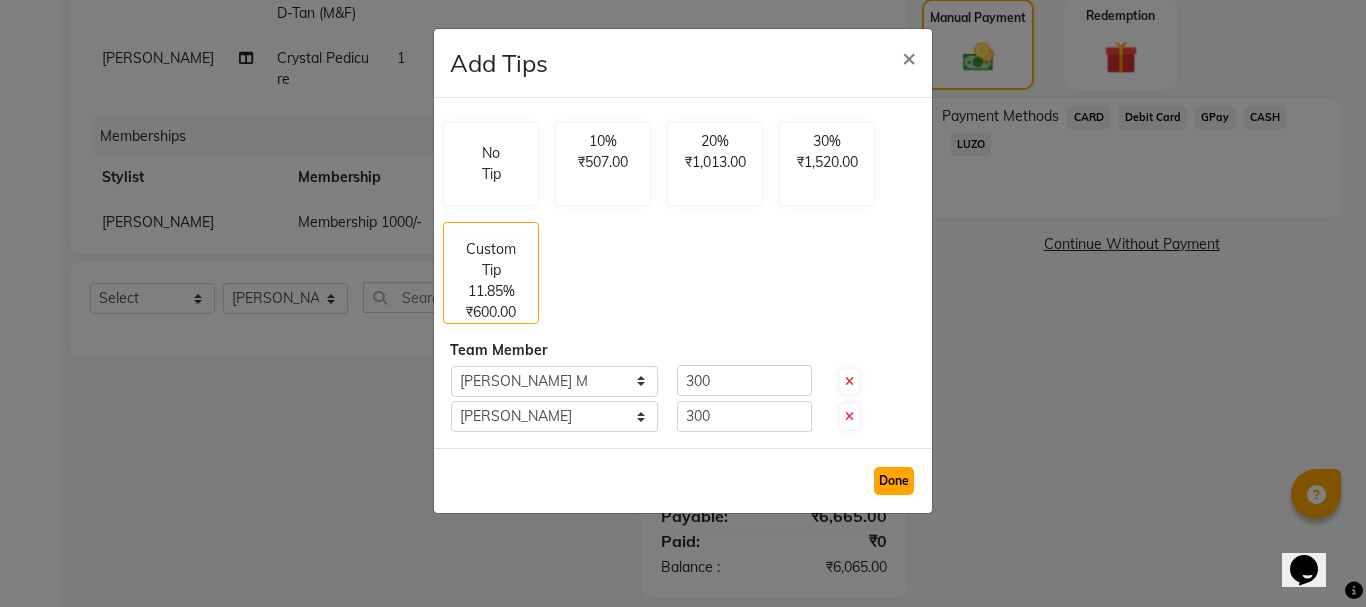 click on "Done" 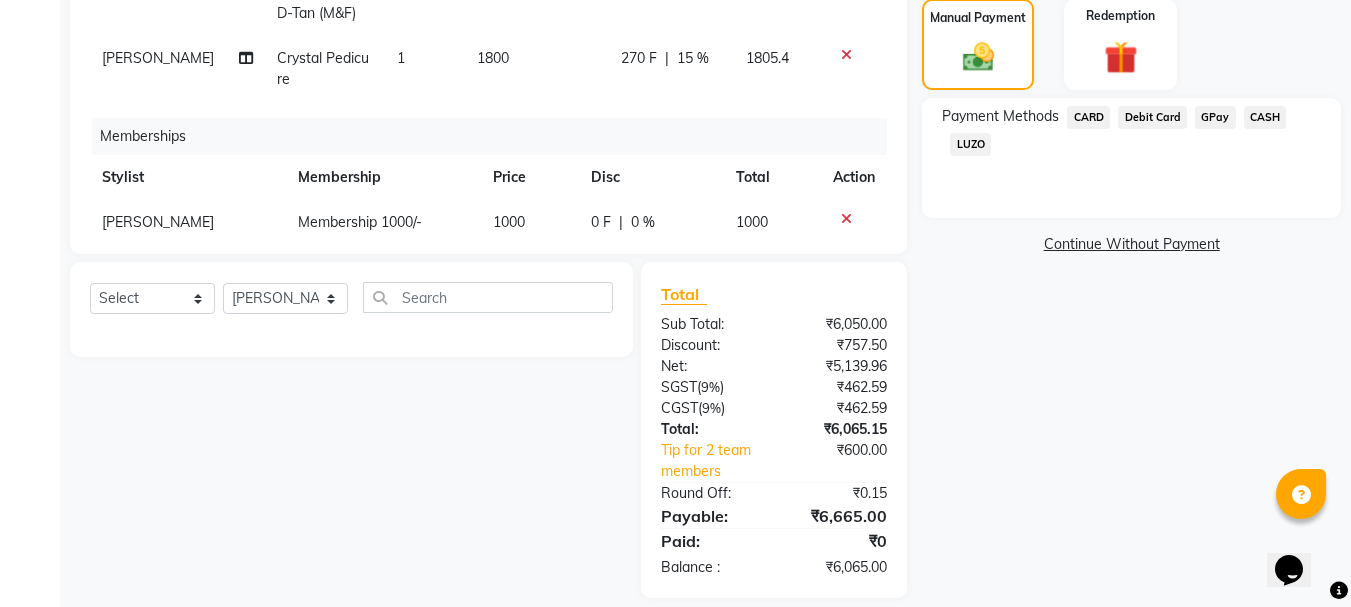 click on "GPay" 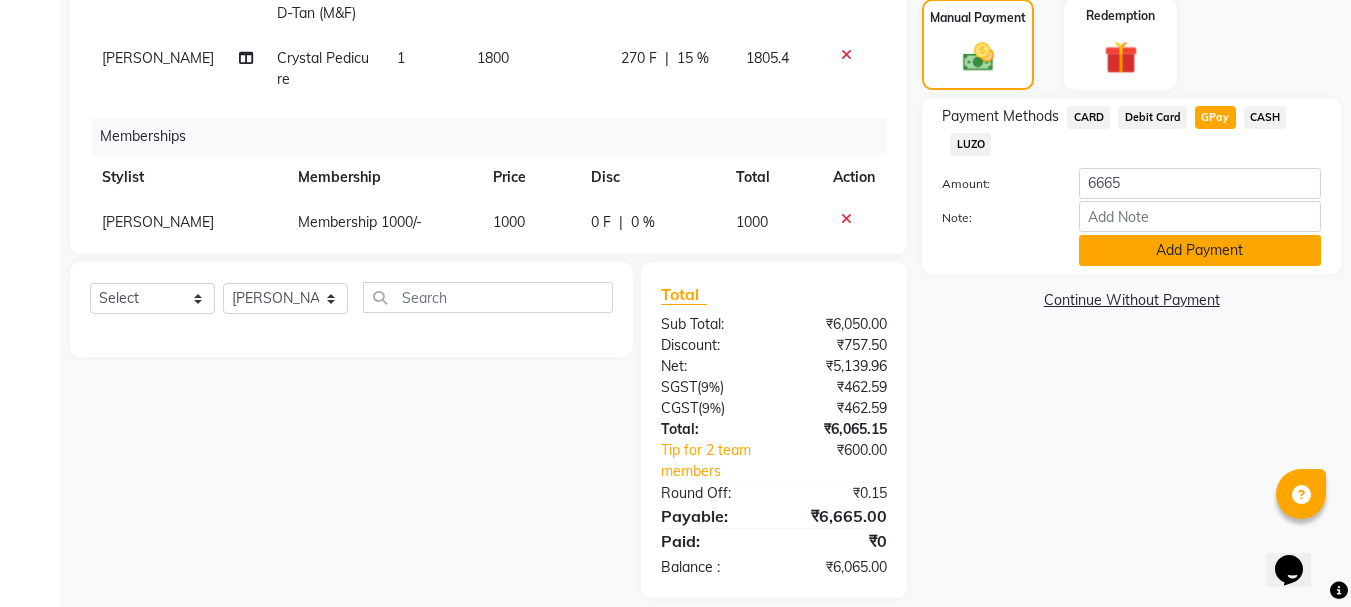 click on "Add Payment" 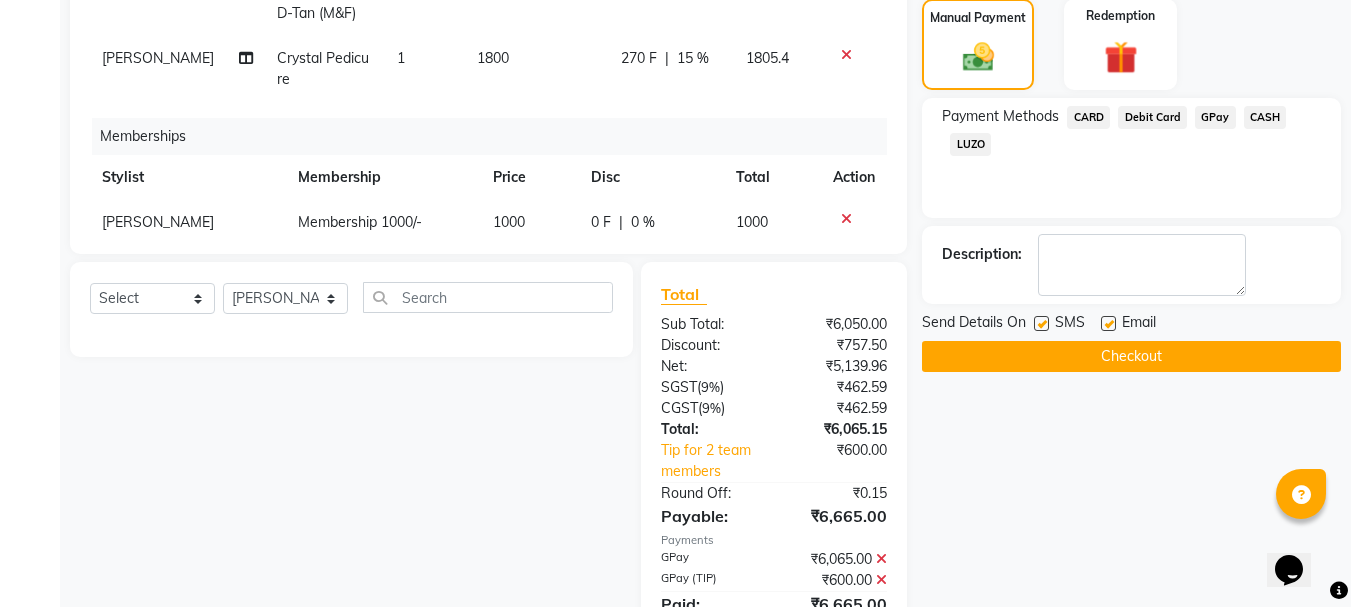 click on "Checkout" 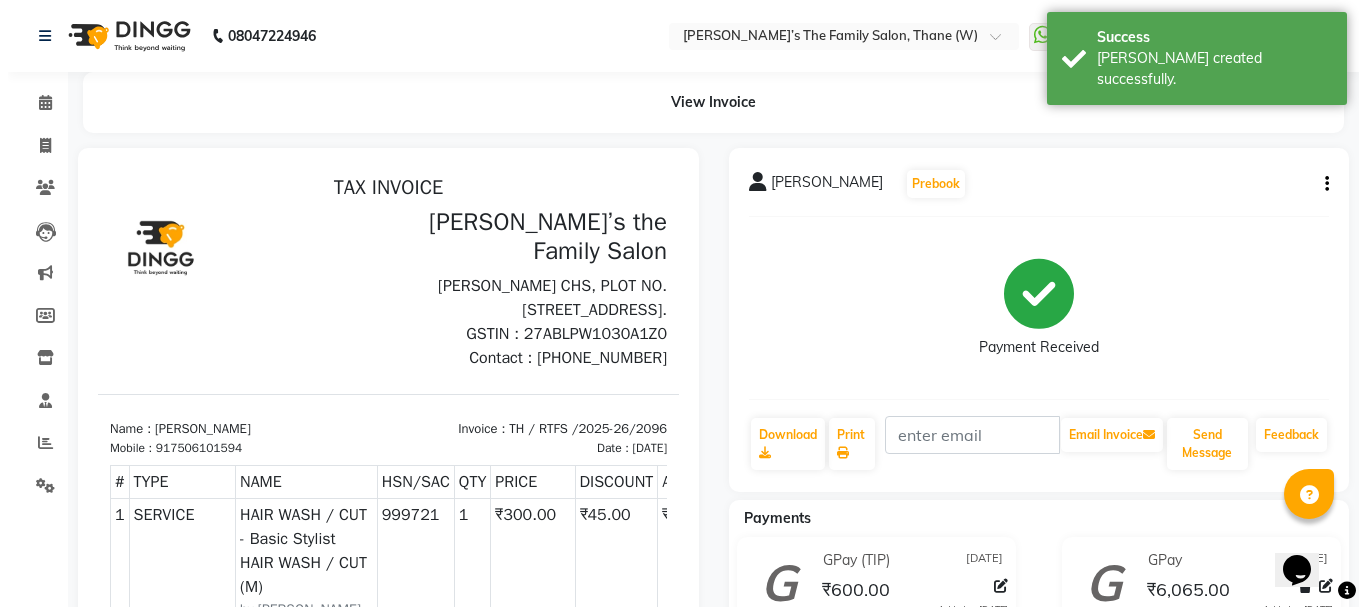 scroll, scrollTop: 0, scrollLeft: 0, axis: both 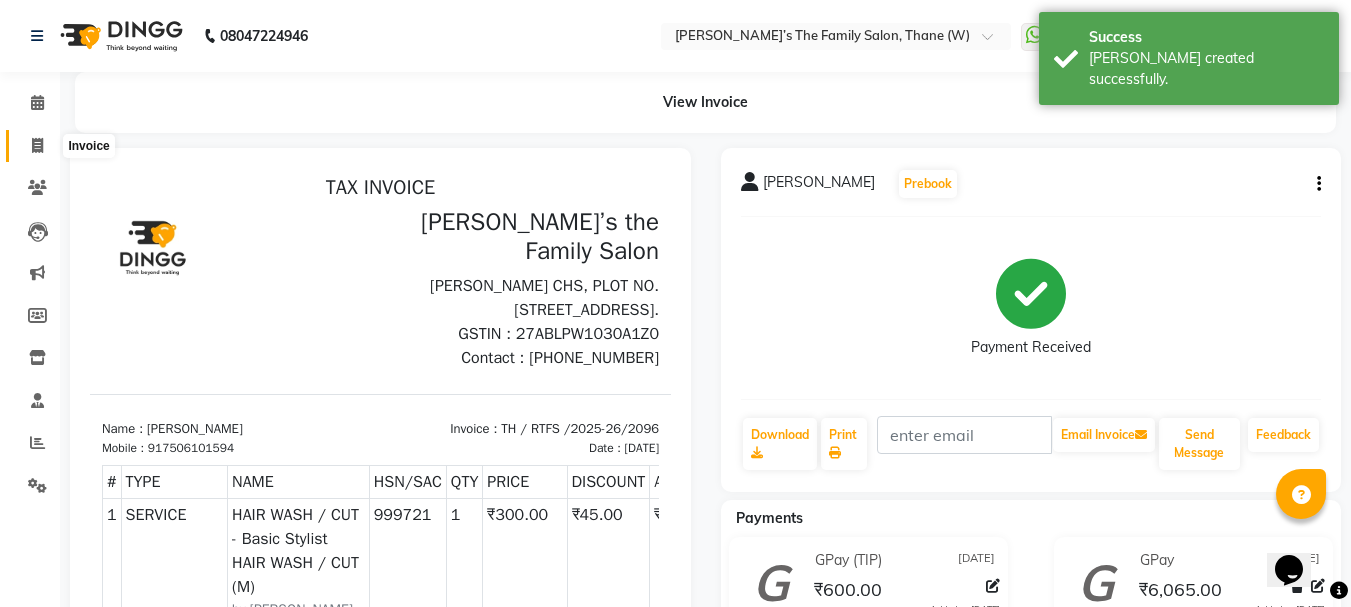 click 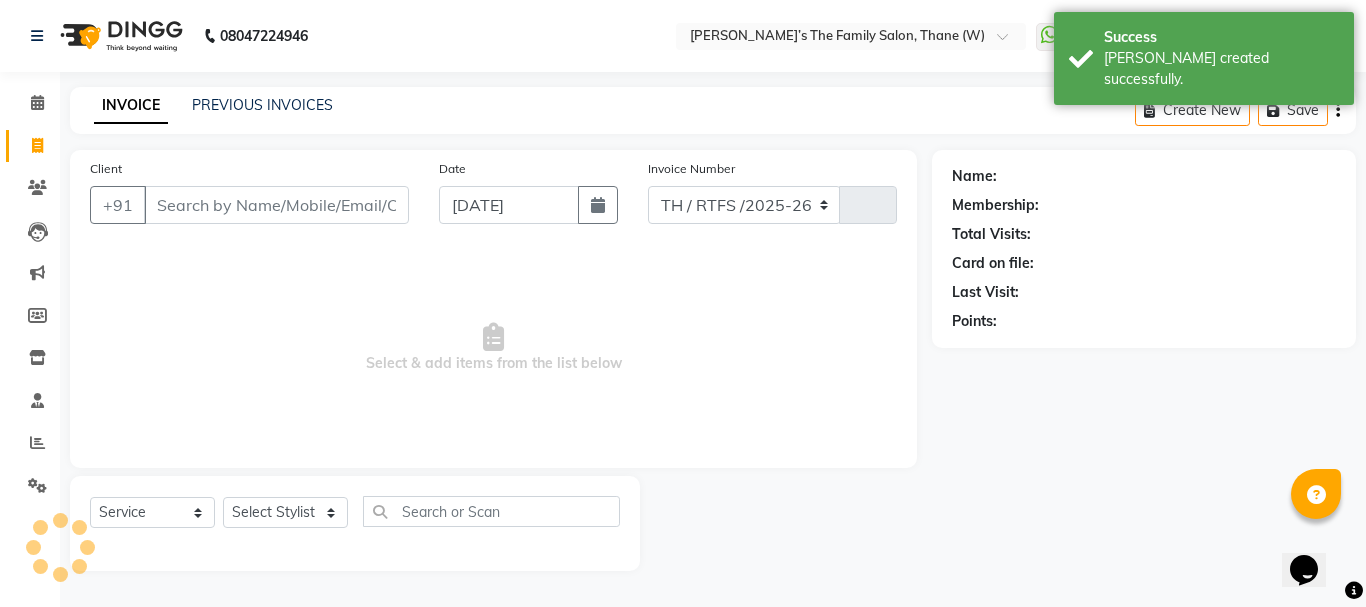 select on "8004" 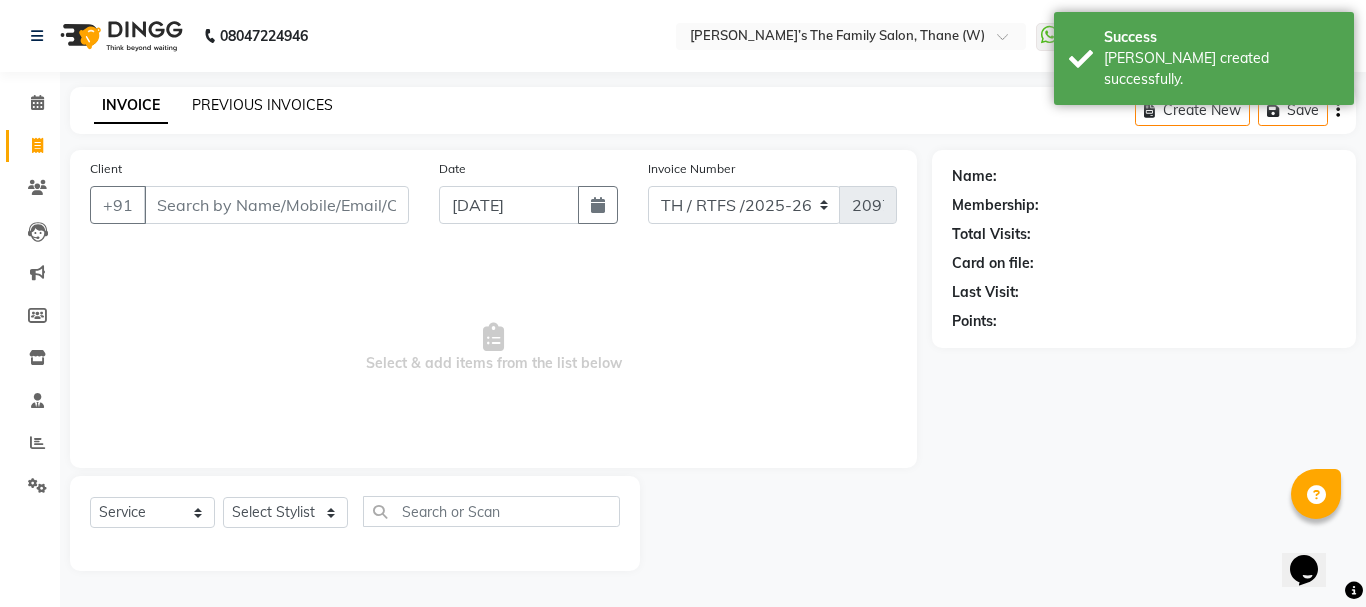 click on "PREVIOUS INVOICES" 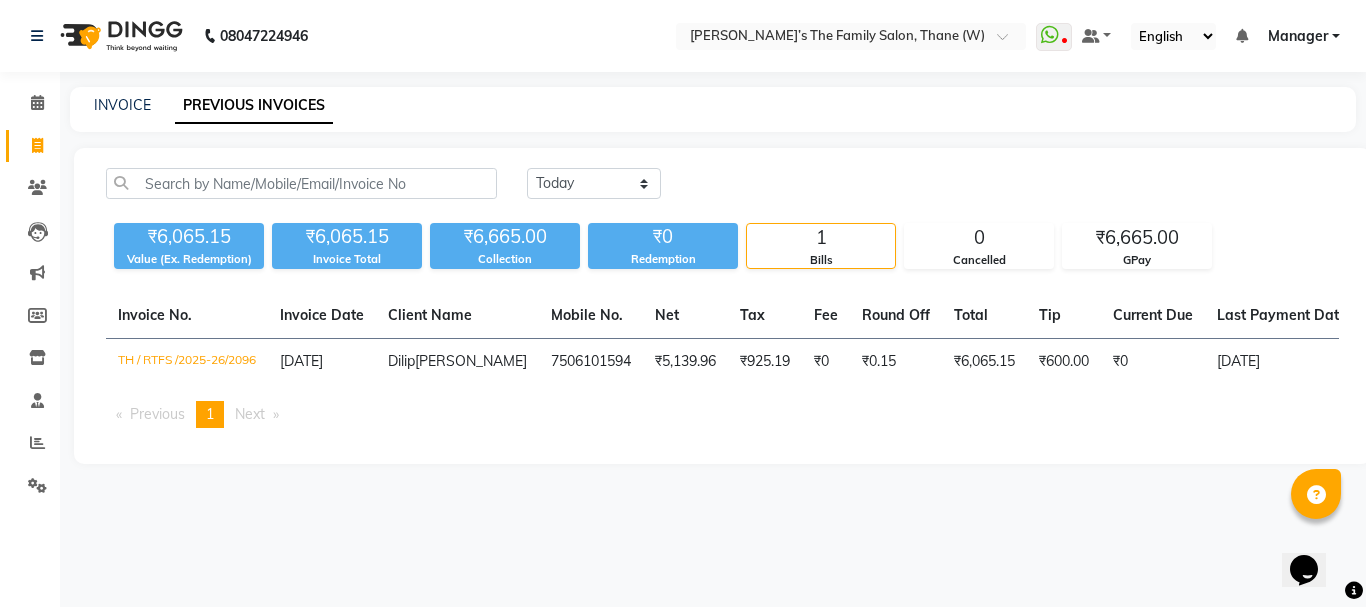 click on "INVOICE PREVIOUS INVOICES" 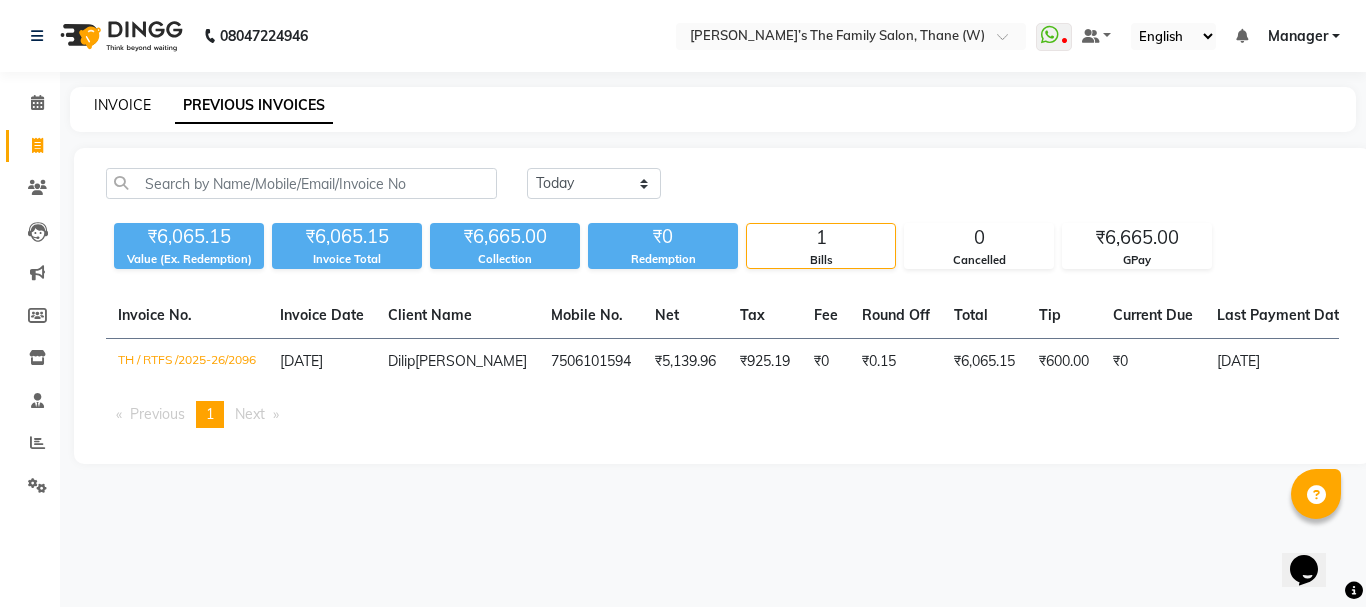 click on "INVOICE" 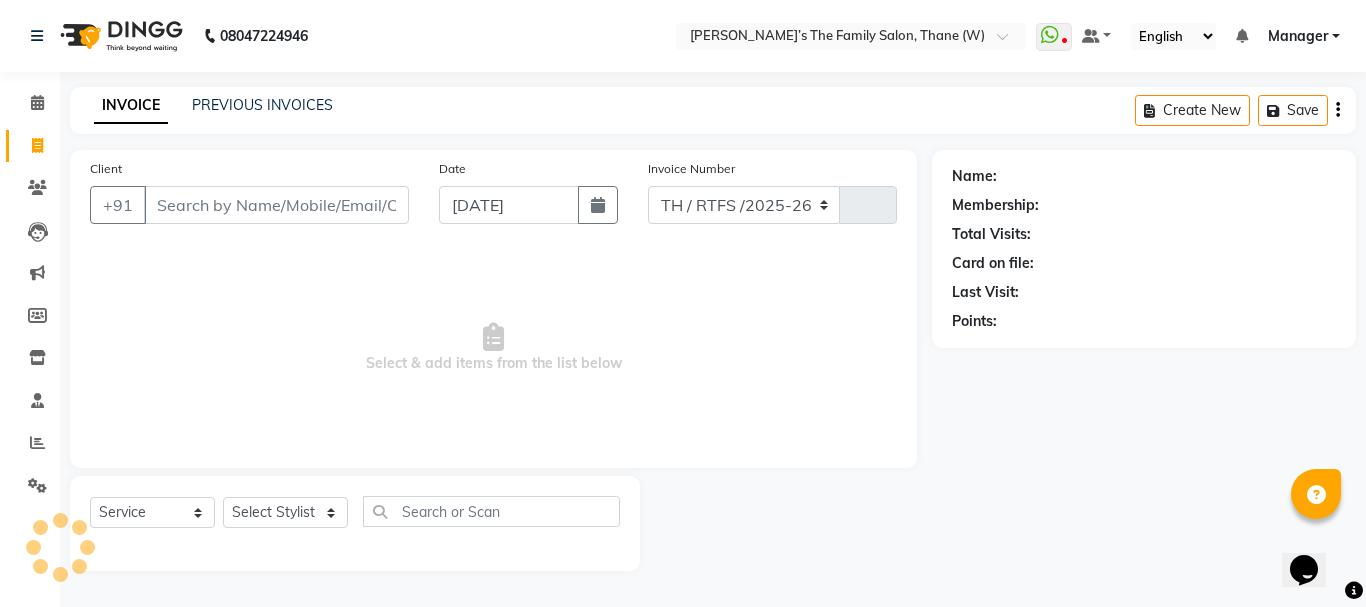 select on "8004" 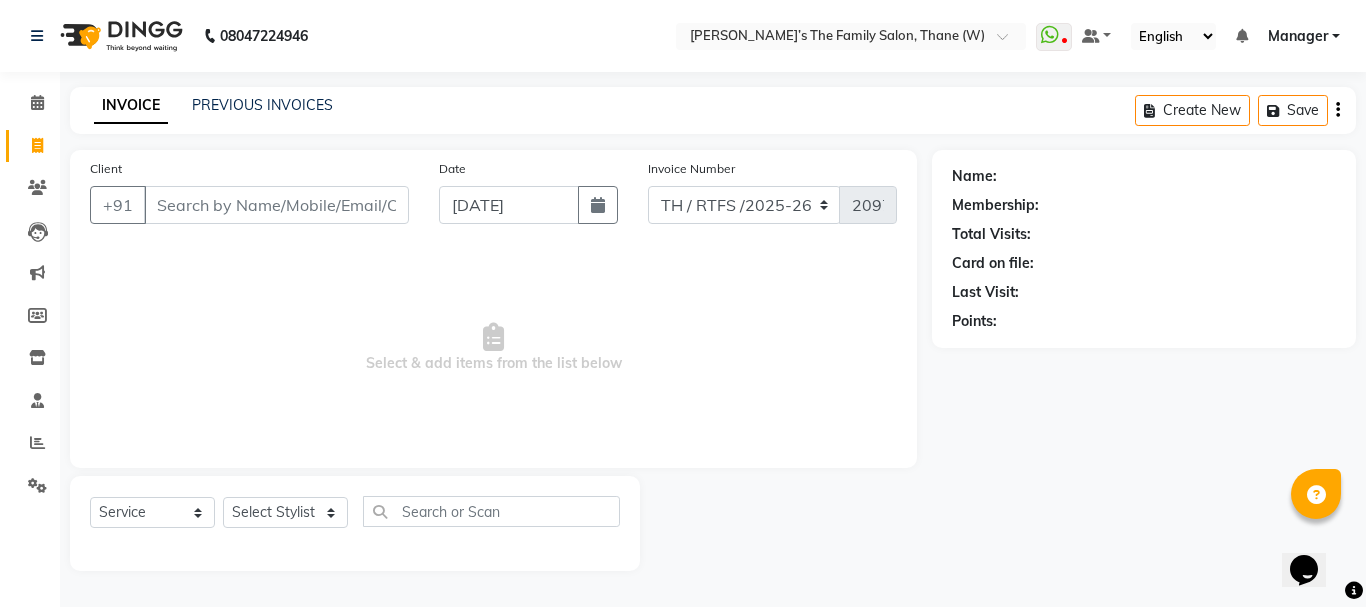 click on "INVOICE" 